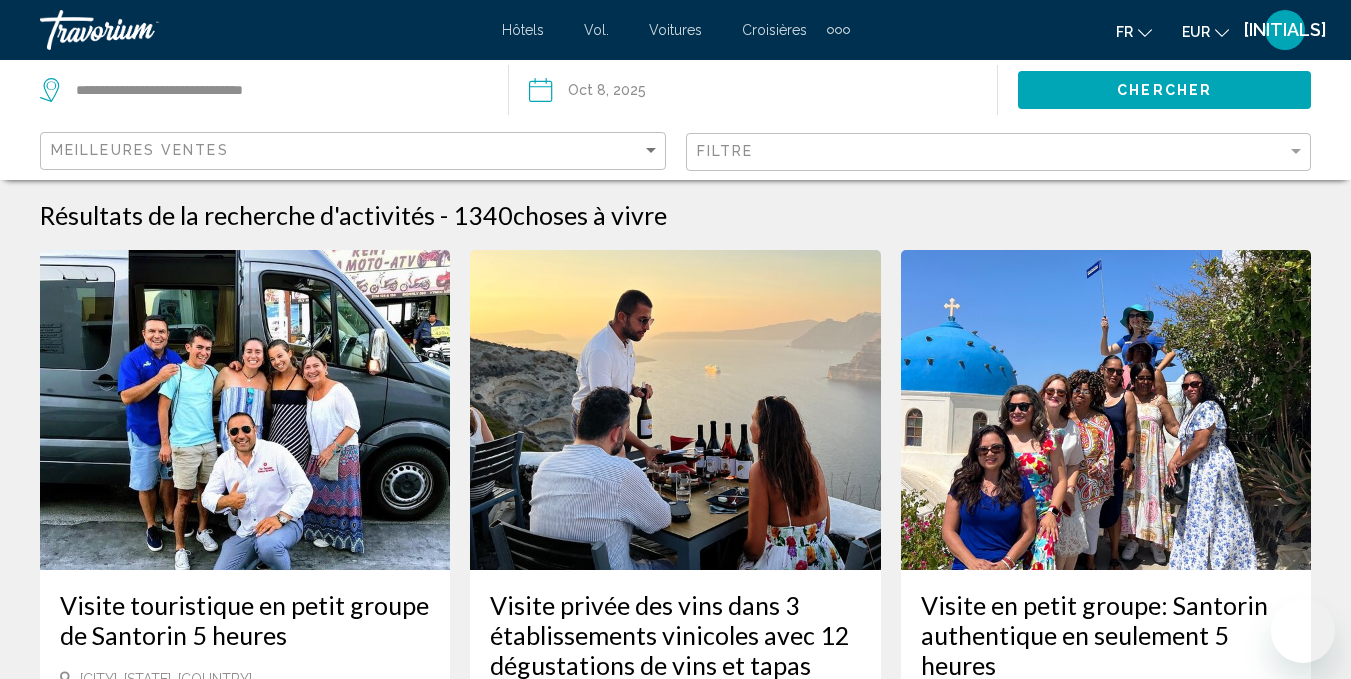 scroll, scrollTop: 0, scrollLeft: 0, axis: both 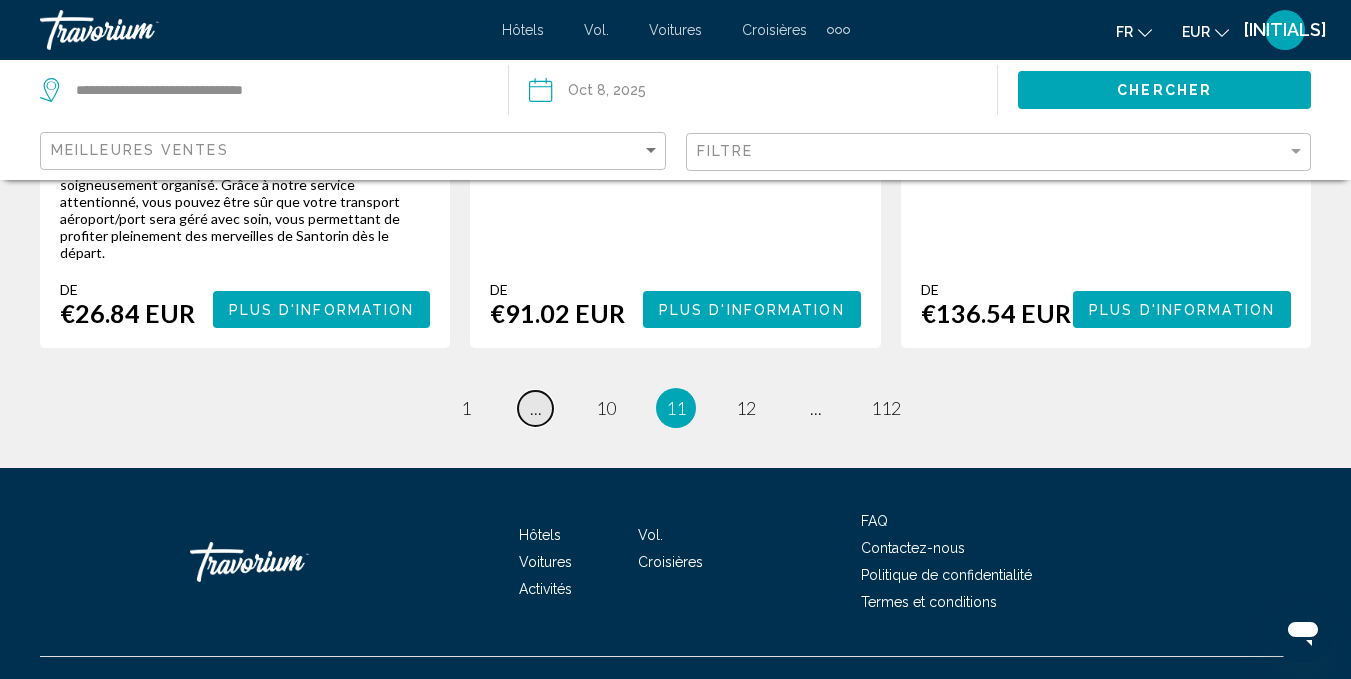 click on "page  ..." at bounding box center [535, 408] 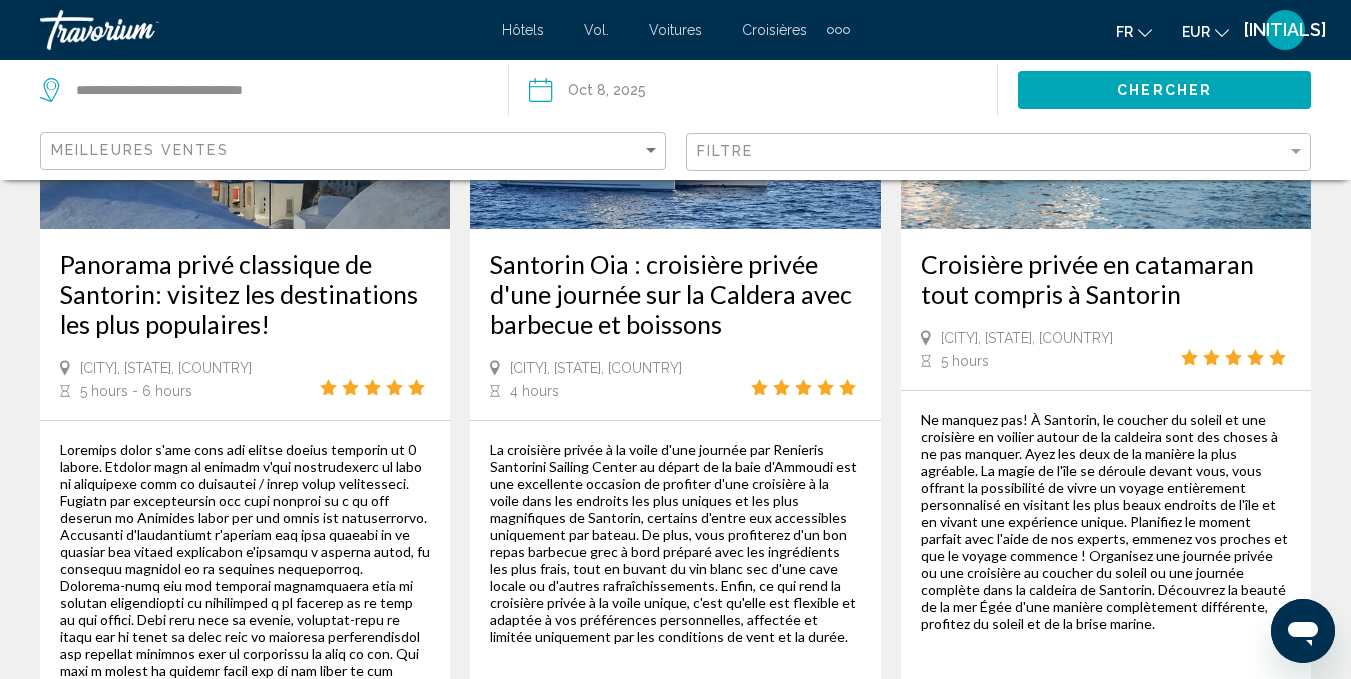 scroll, scrollTop: 3662, scrollLeft: 0, axis: vertical 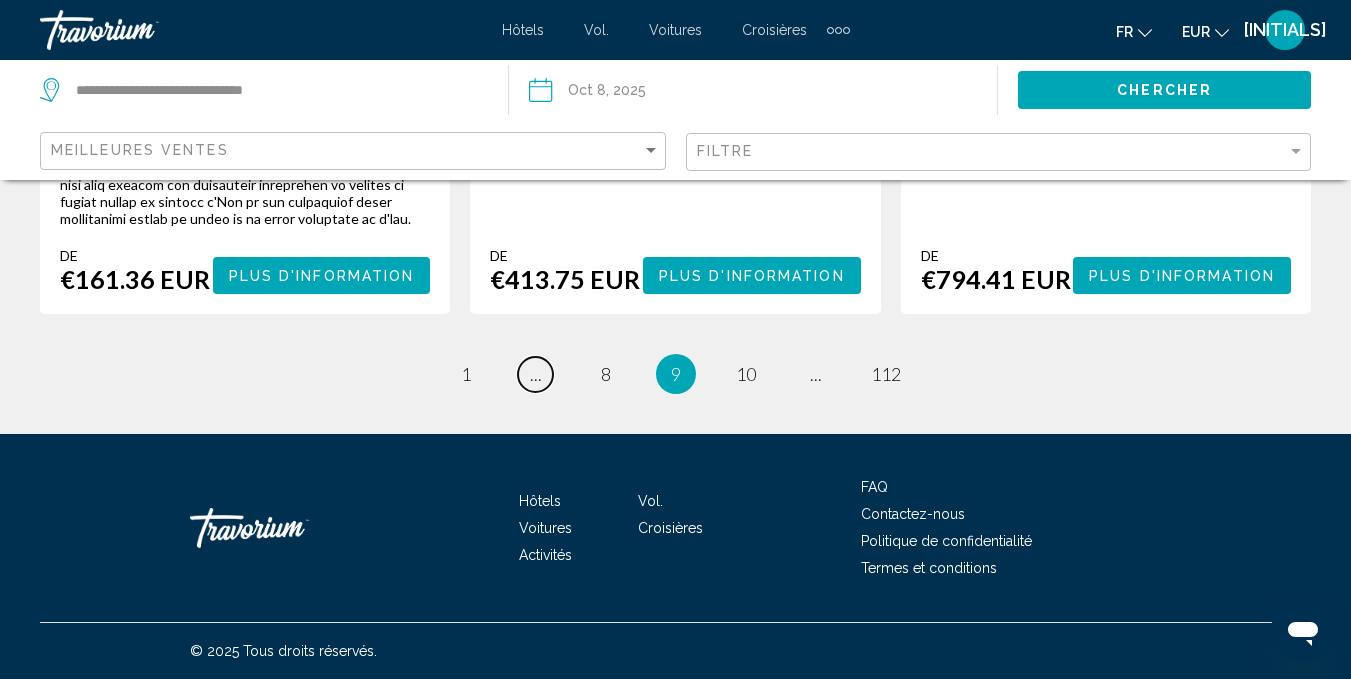 drag, startPoint x: 1365, startPoint y: 38, endPoint x: 51, endPoint y: 47, distance: 1314.0308 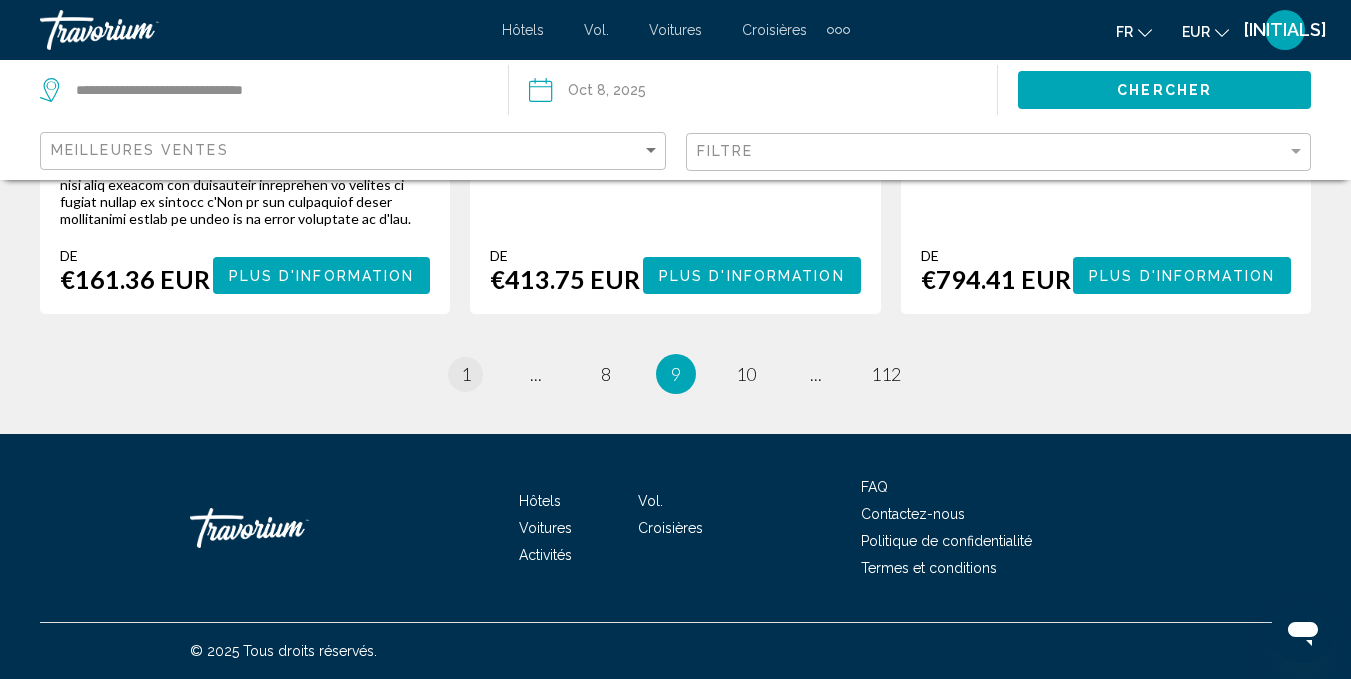drag, startPoint x: 483, startPoint y: 383, endPoint x: 467, endPoint y: 373, distance: 18.867962 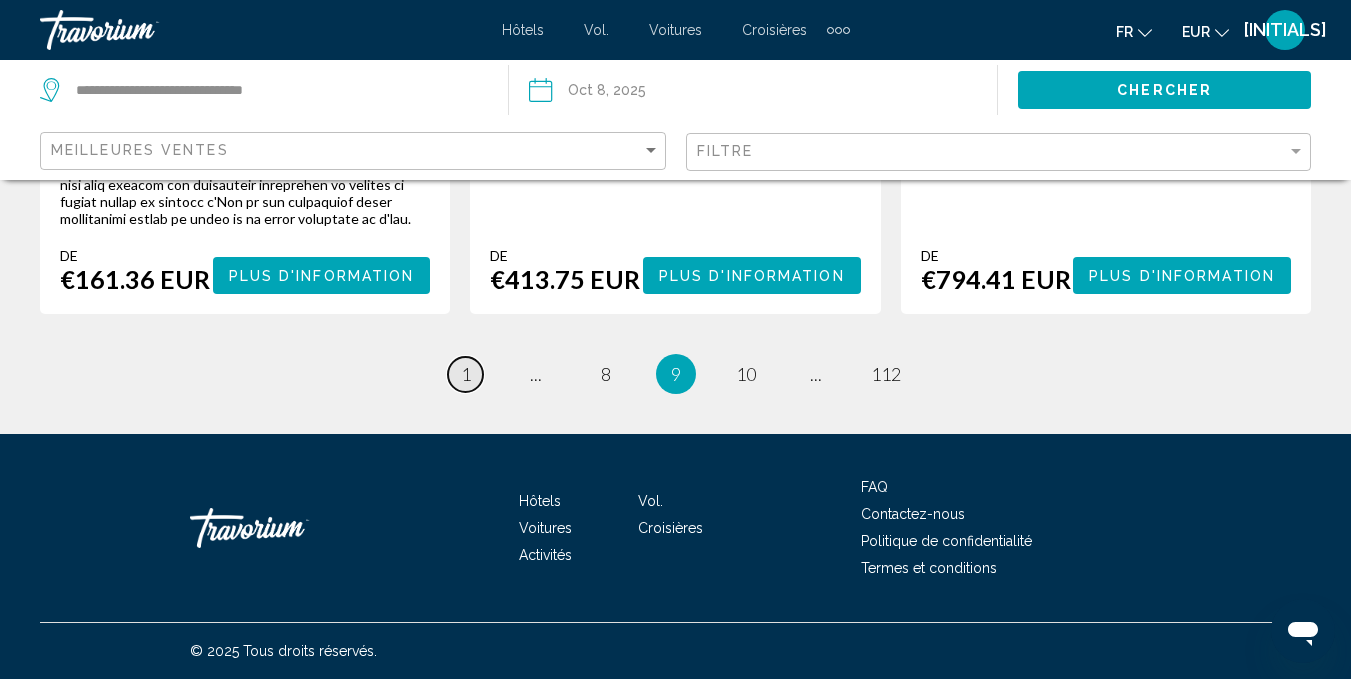click on "1" at bounding box center (466, 374) 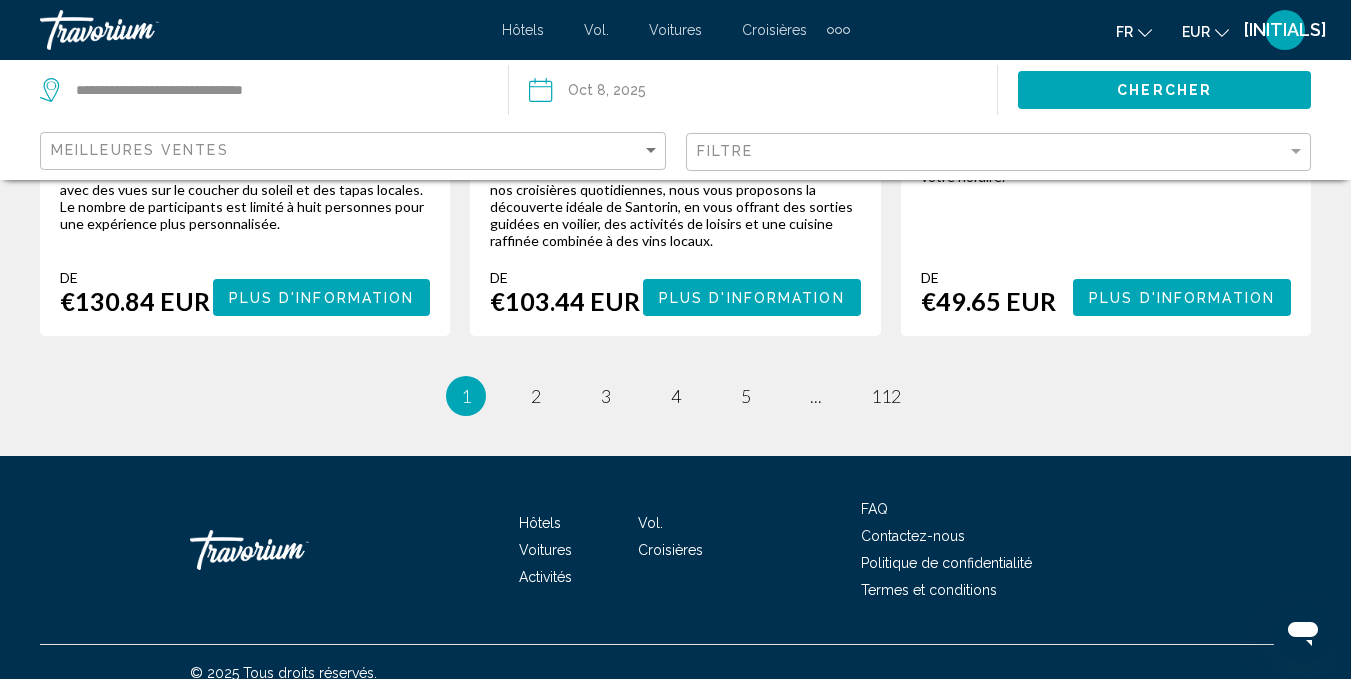 scroll, scrollTop: 0, scrollLeft: 0, axis: both 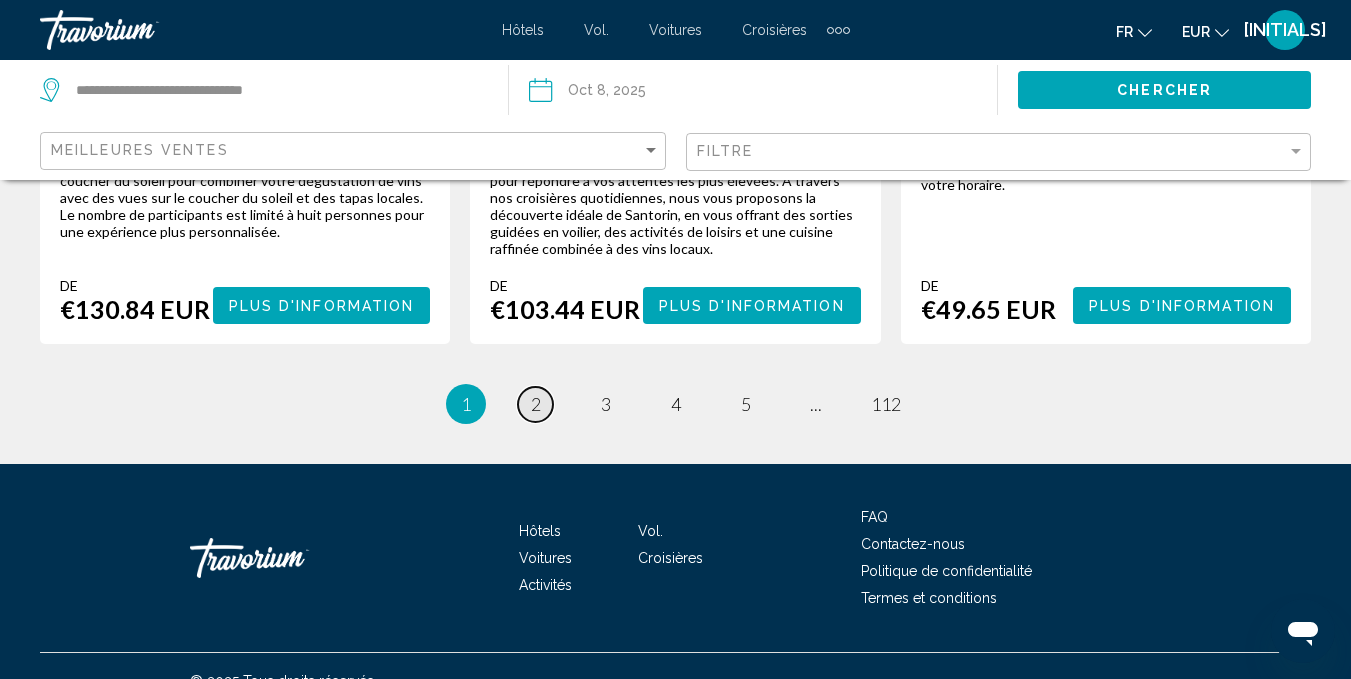 click on "2" at bounding box center [536, 404] 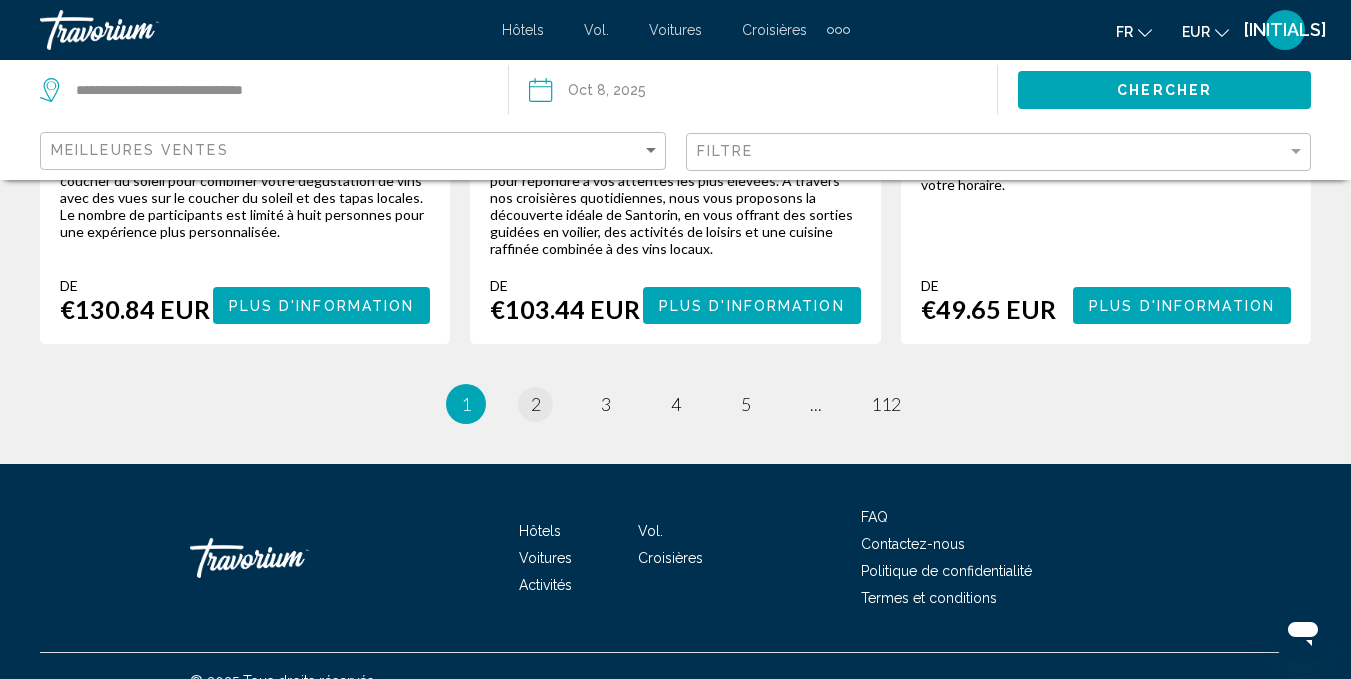 scroll, scrollTop: 0, scrollLeft: 0, axis: both 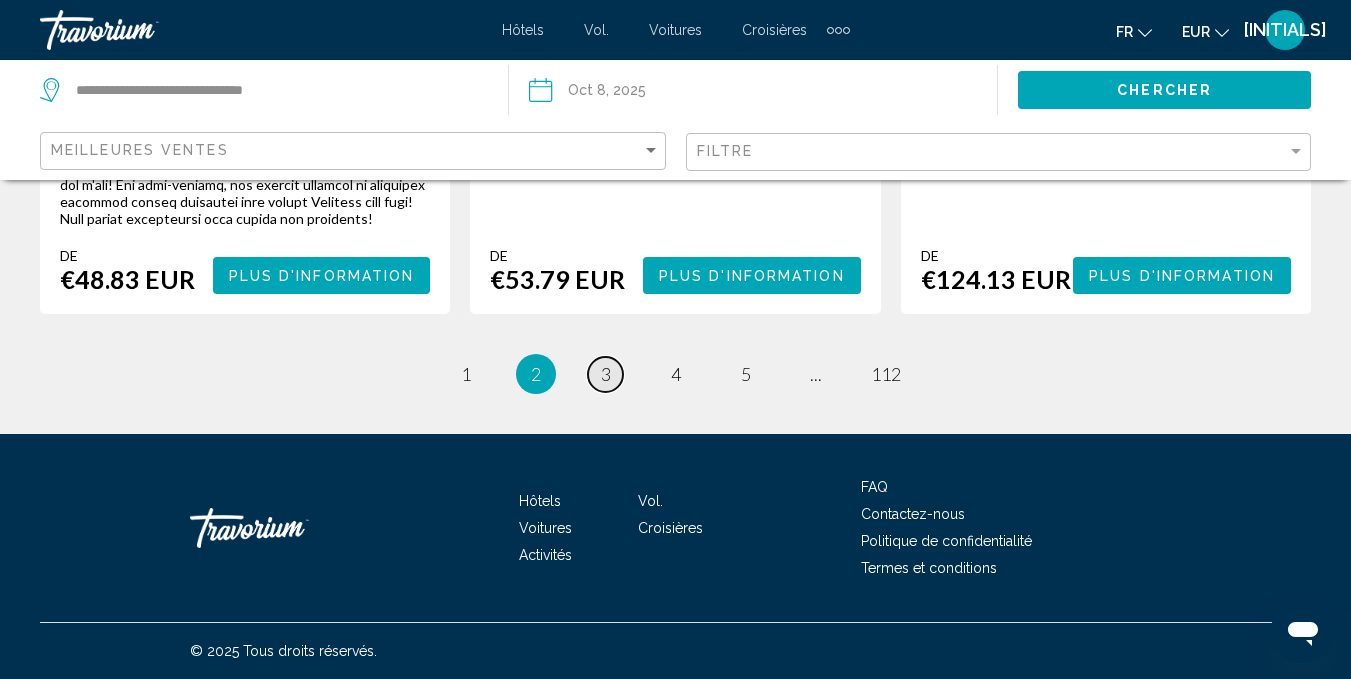 click on "3" at bounding box center [466, 374] 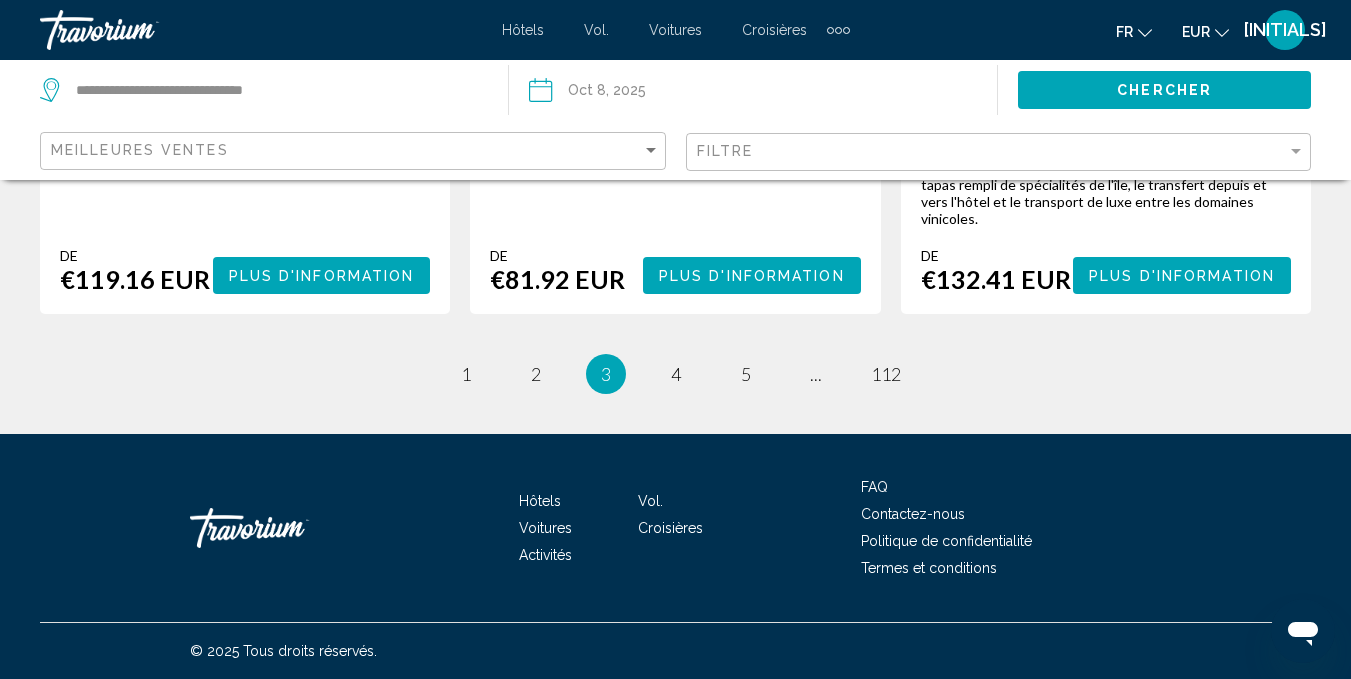 scroll, scrollTop: 0, scrollLeft: 0, axis: both 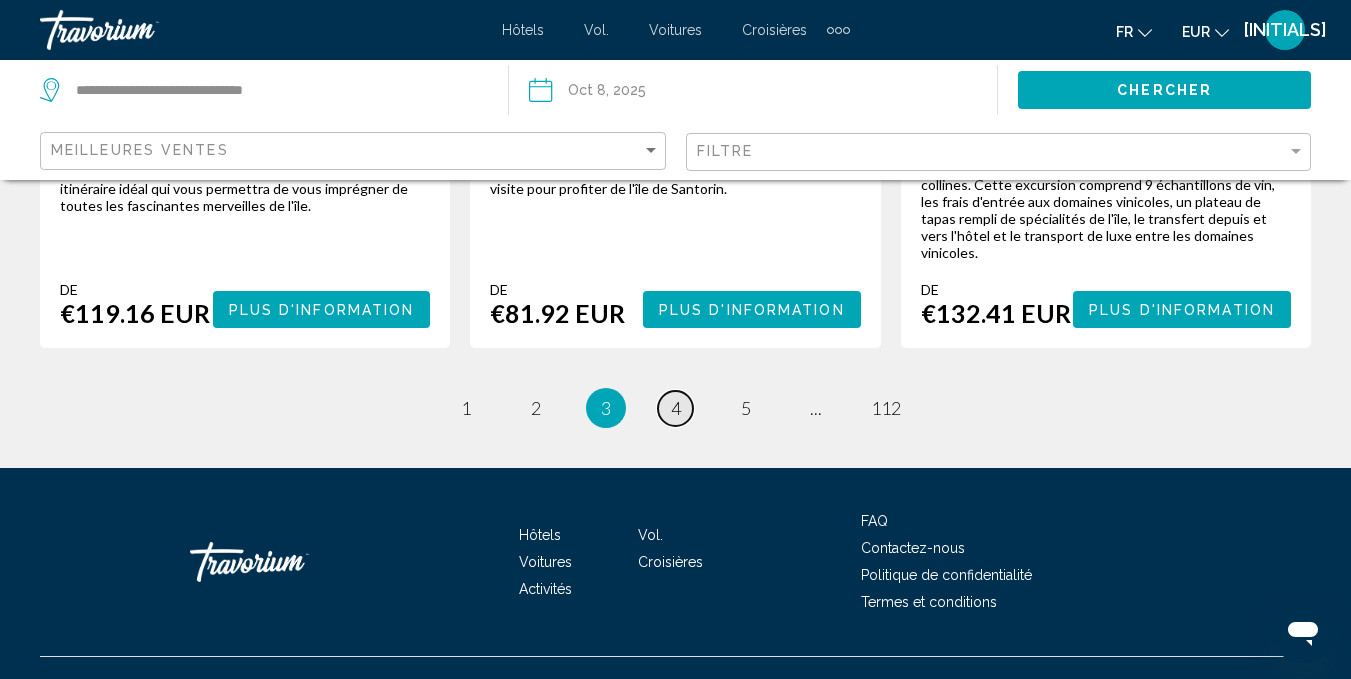 click on "4" at bounding box center [466, 408] 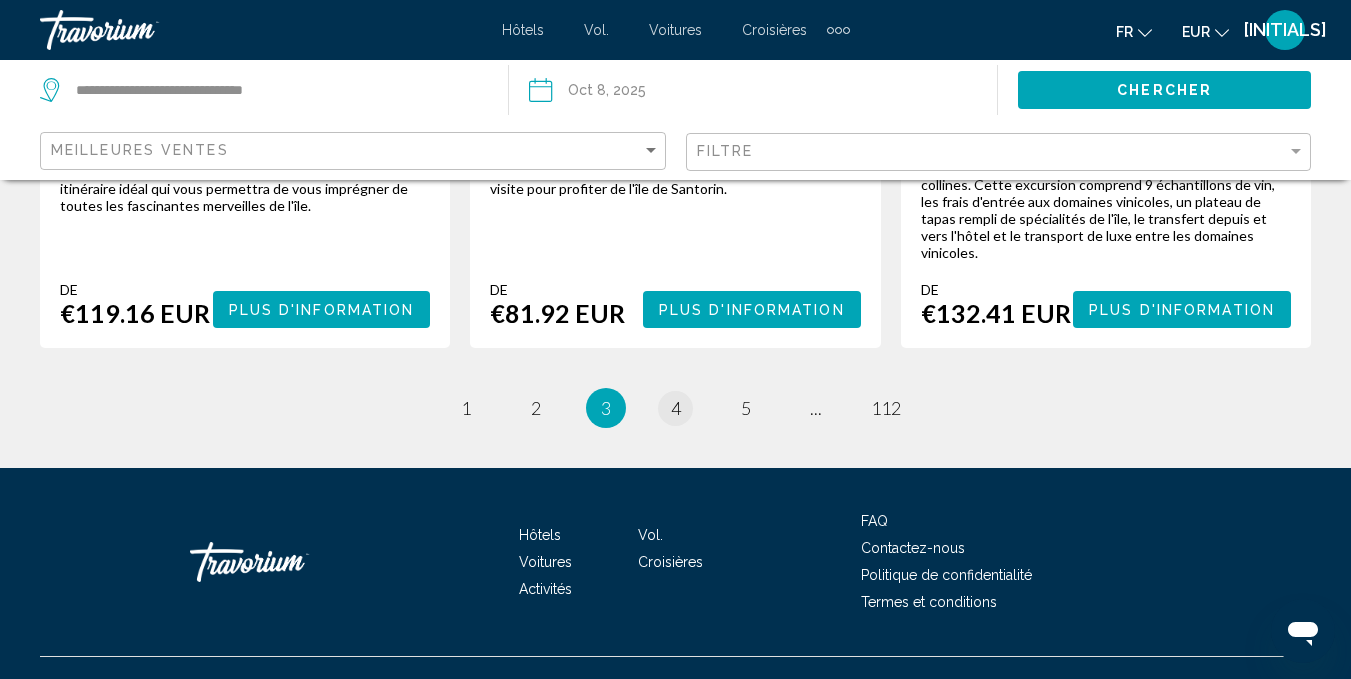 scroll, scrollTop: 0, scrollLeft: 0, axis: both 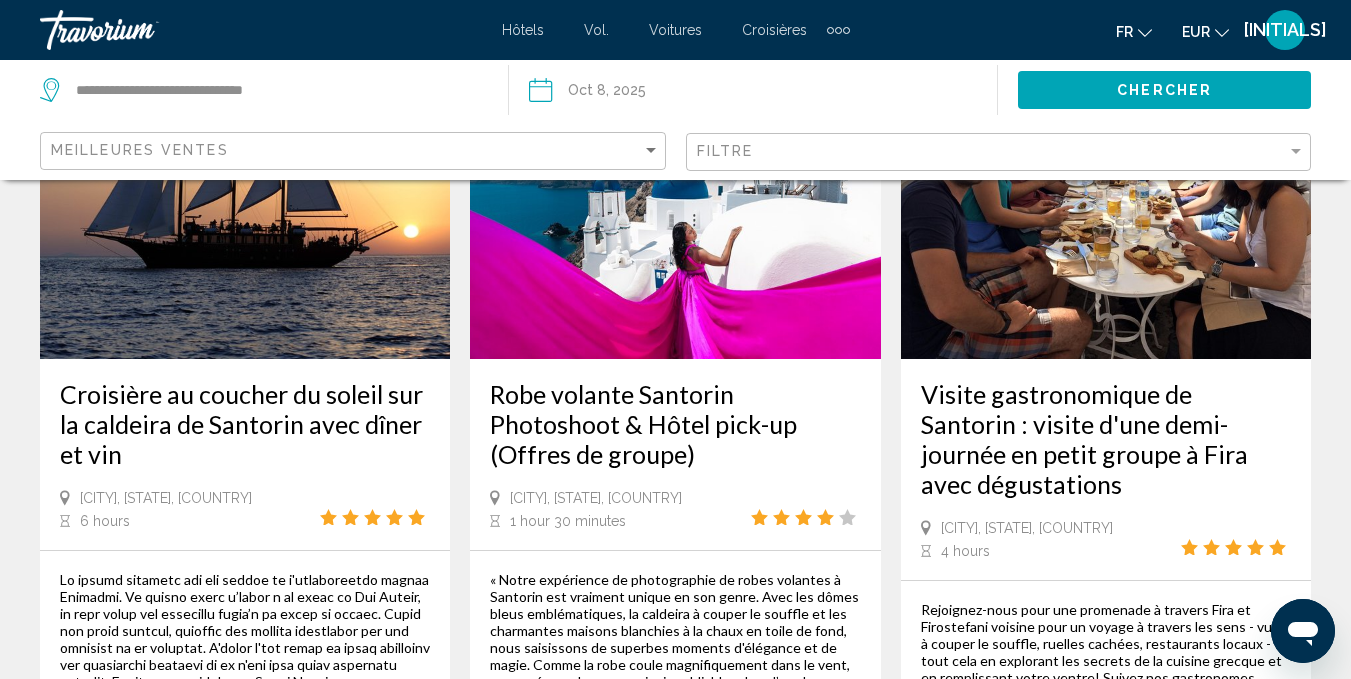 click at bounding box center [245, 199] 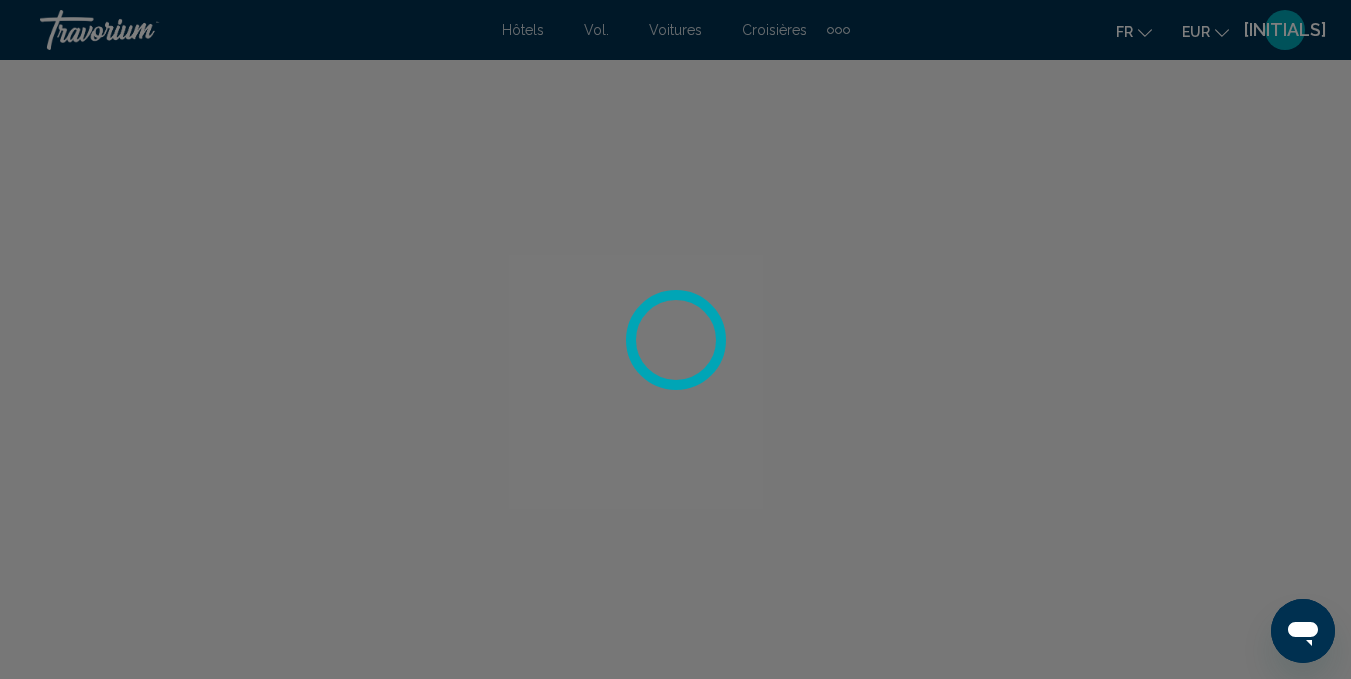 scroll, scrollTop: 196, scrollLeft: 0, axis: vertical 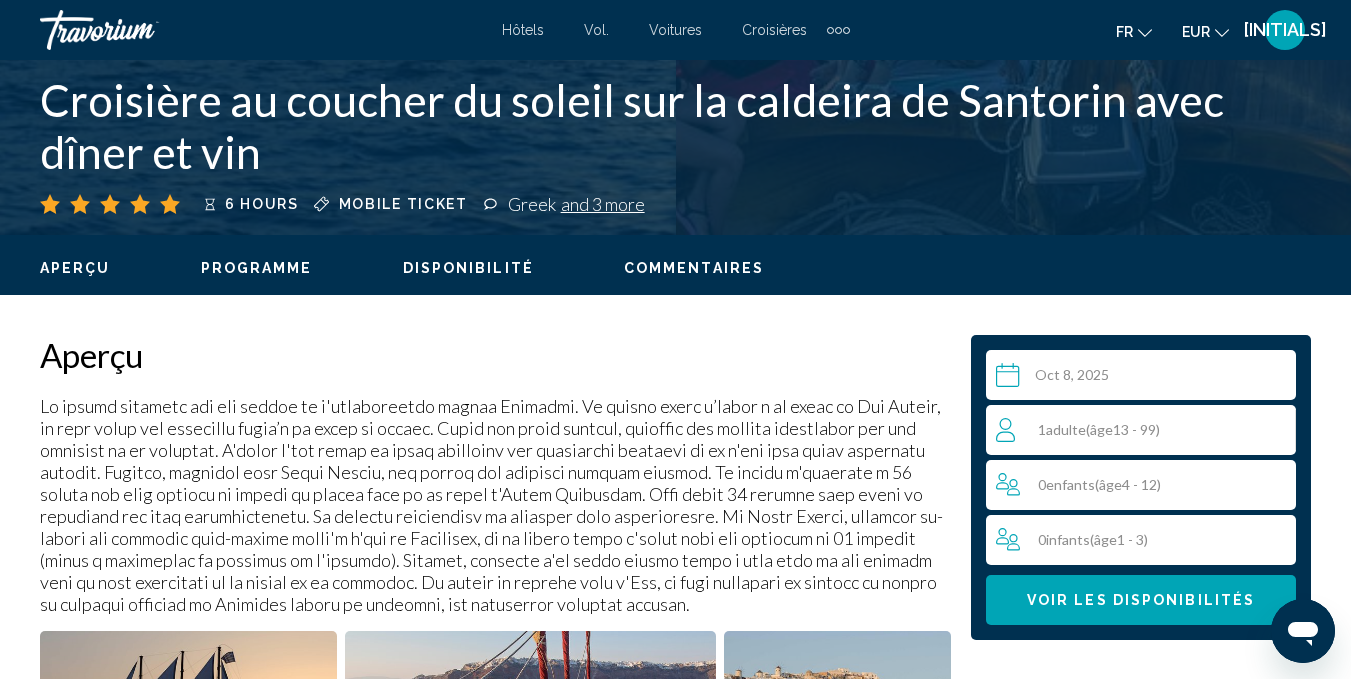 click on "Voitures" at bounding box center [675, 30] 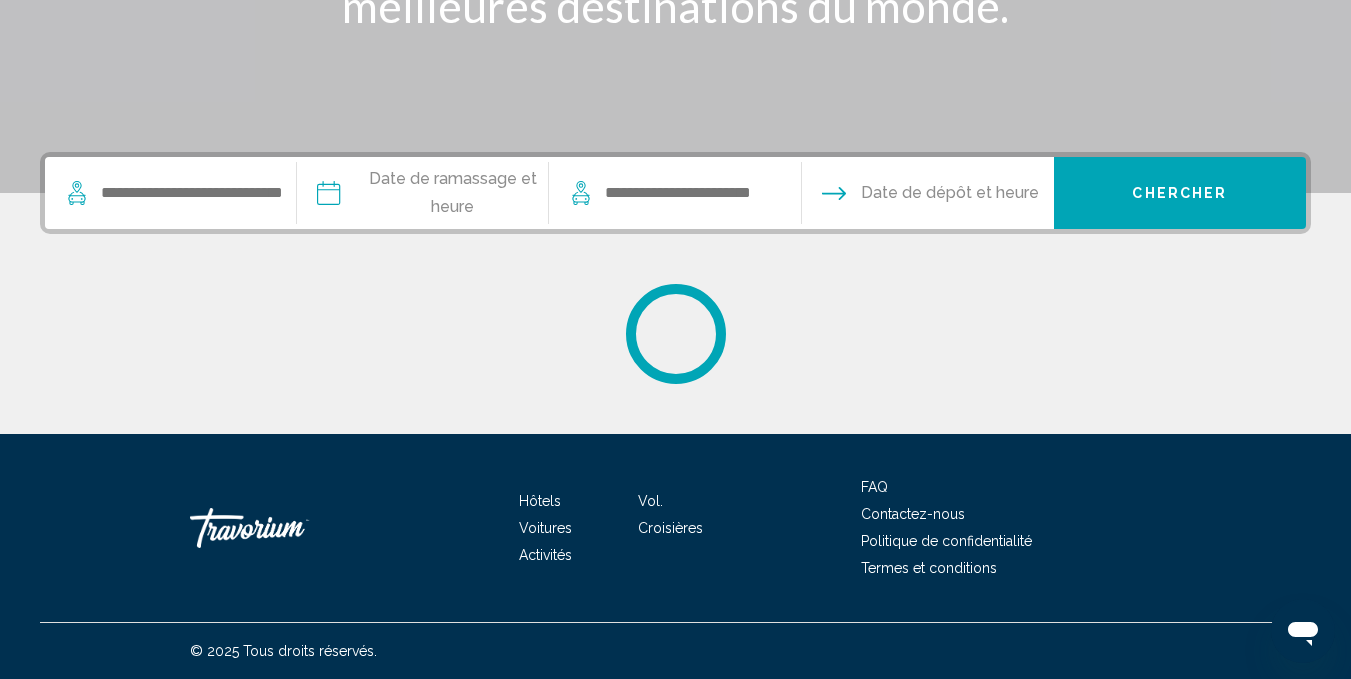 scroll, scrollTop: 0, scrollLeft: 0, axis: both 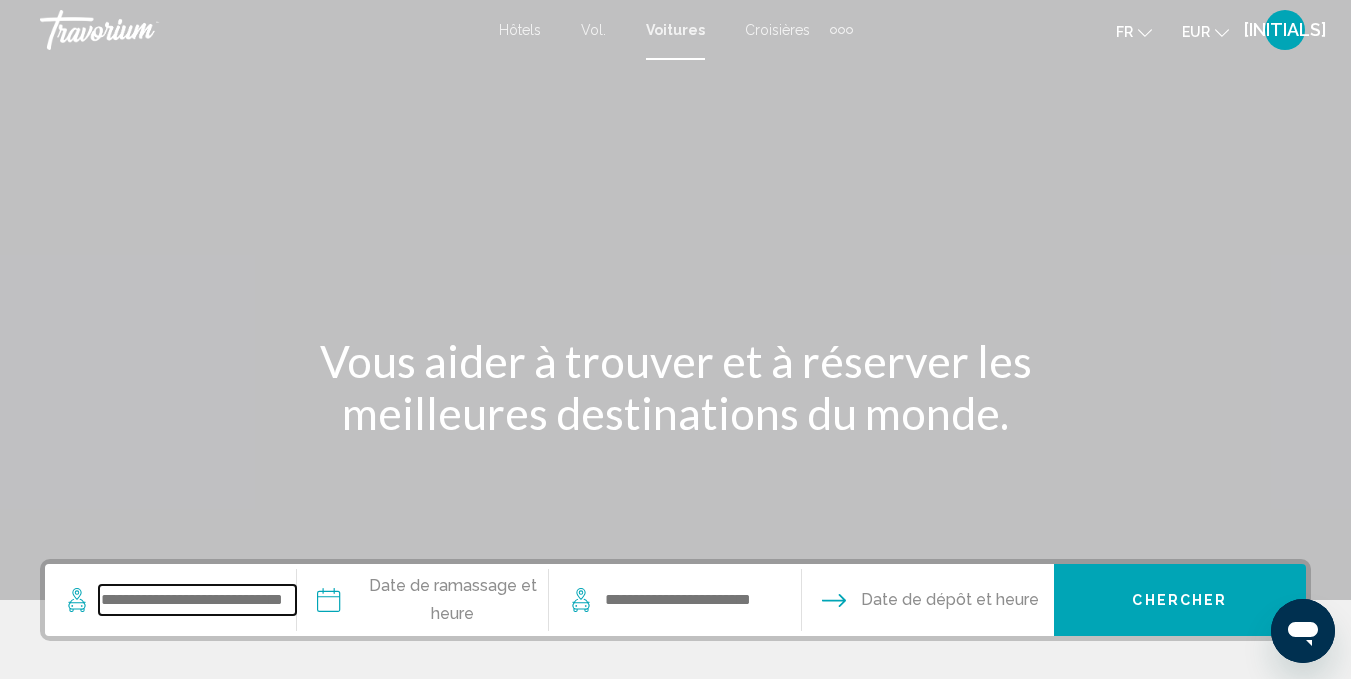 click at bounding box center [197, 600] 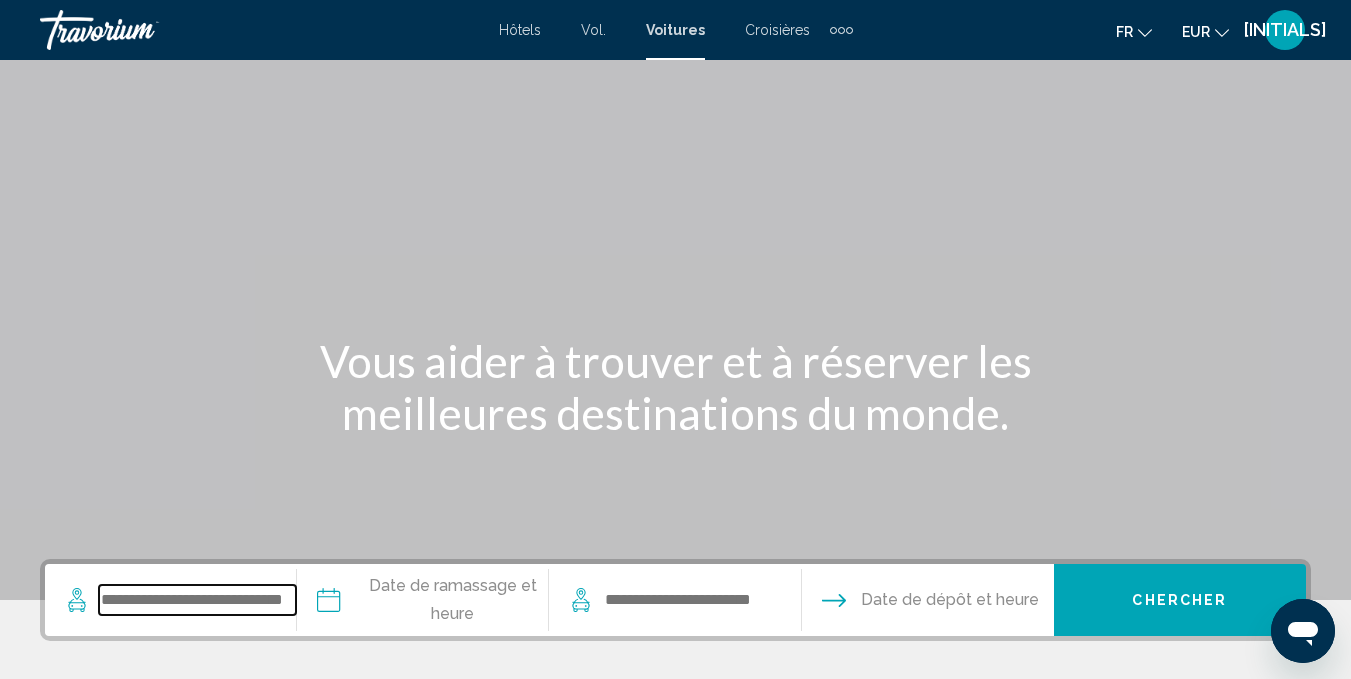 scroll, scrollTop: 407, scrollLeft: 0, axis: vertical 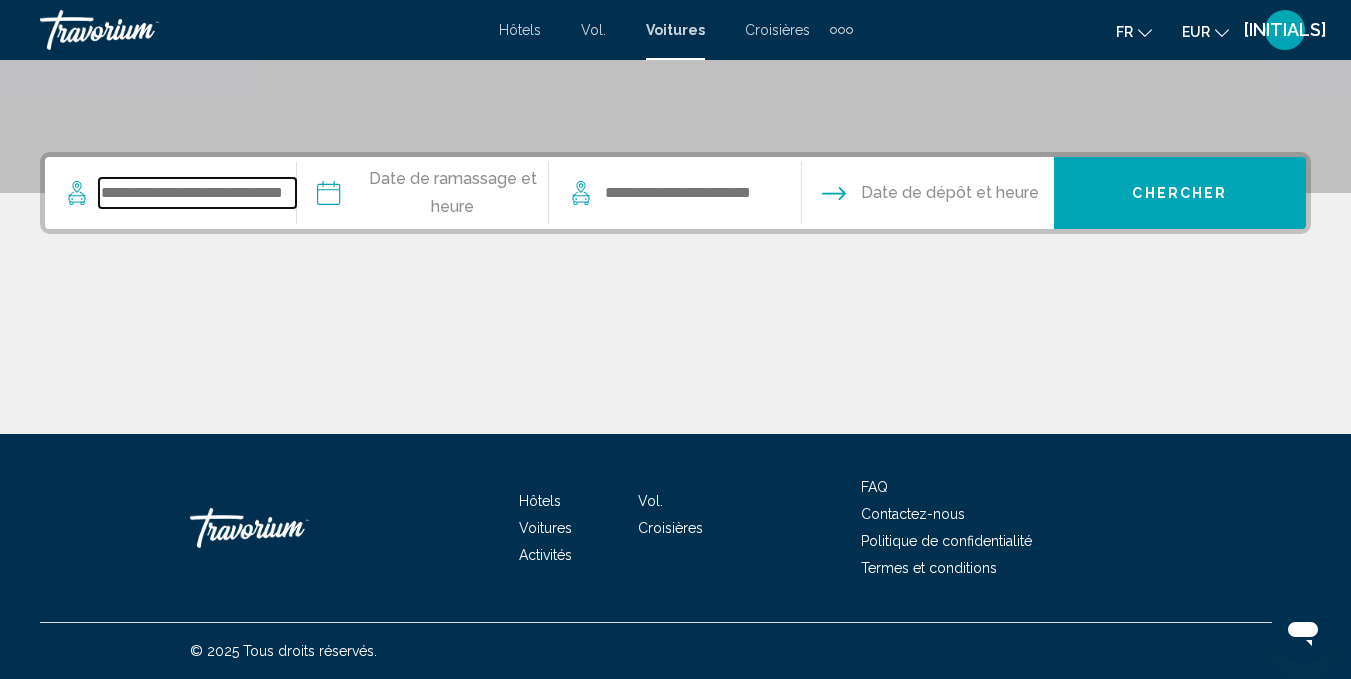 click at bounding box center (197, 193) 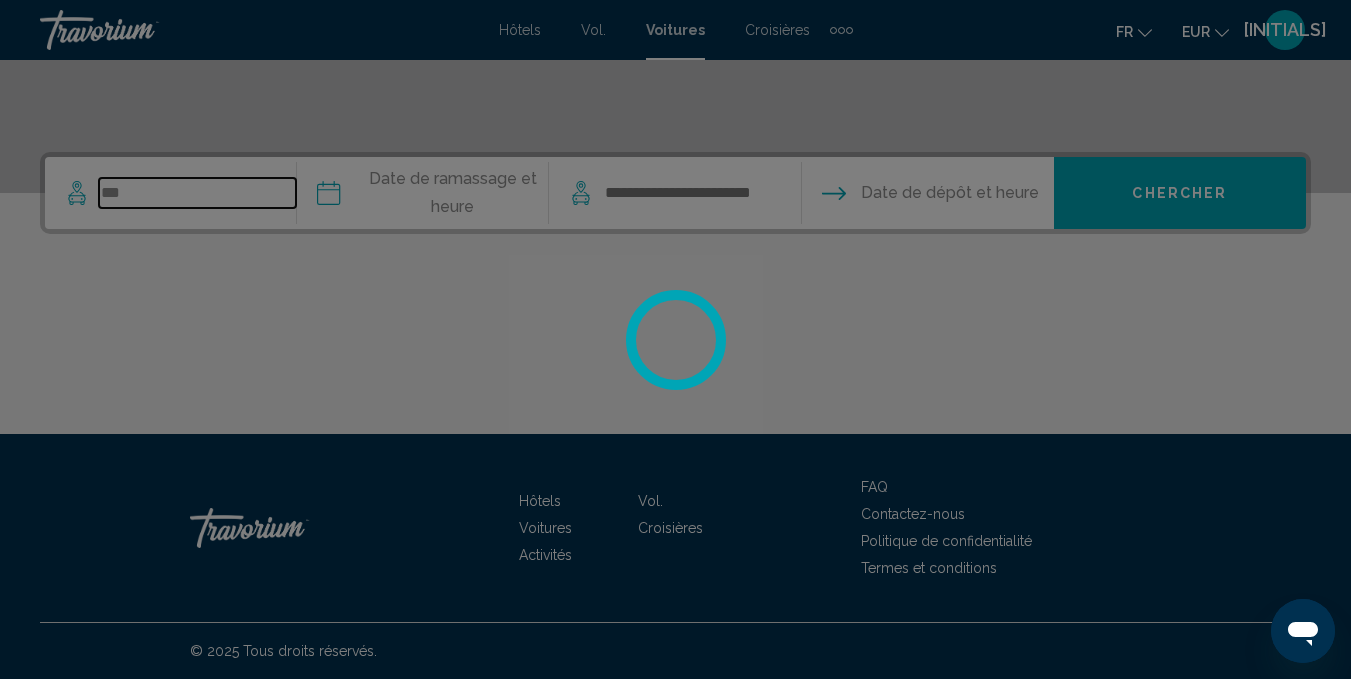 type on "***" 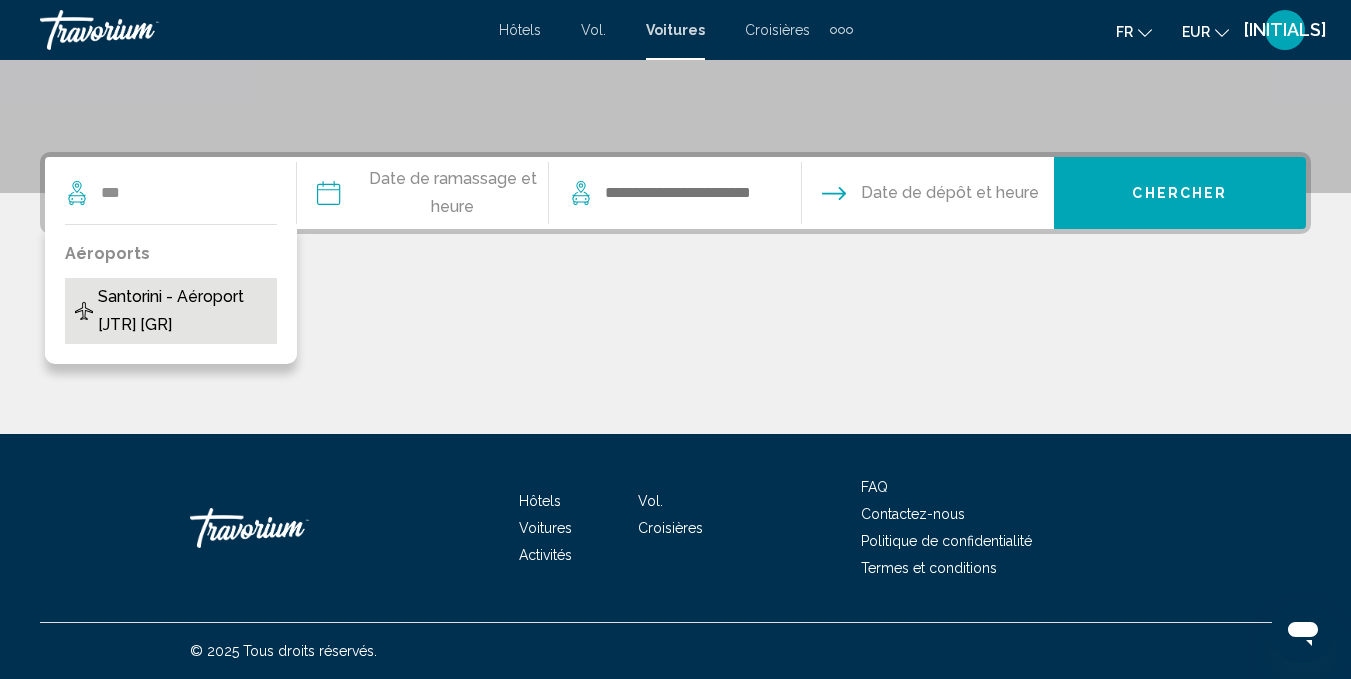 click on "Santorini - Aéroport [JTR] [GR]" at bounding box center [182, 311] 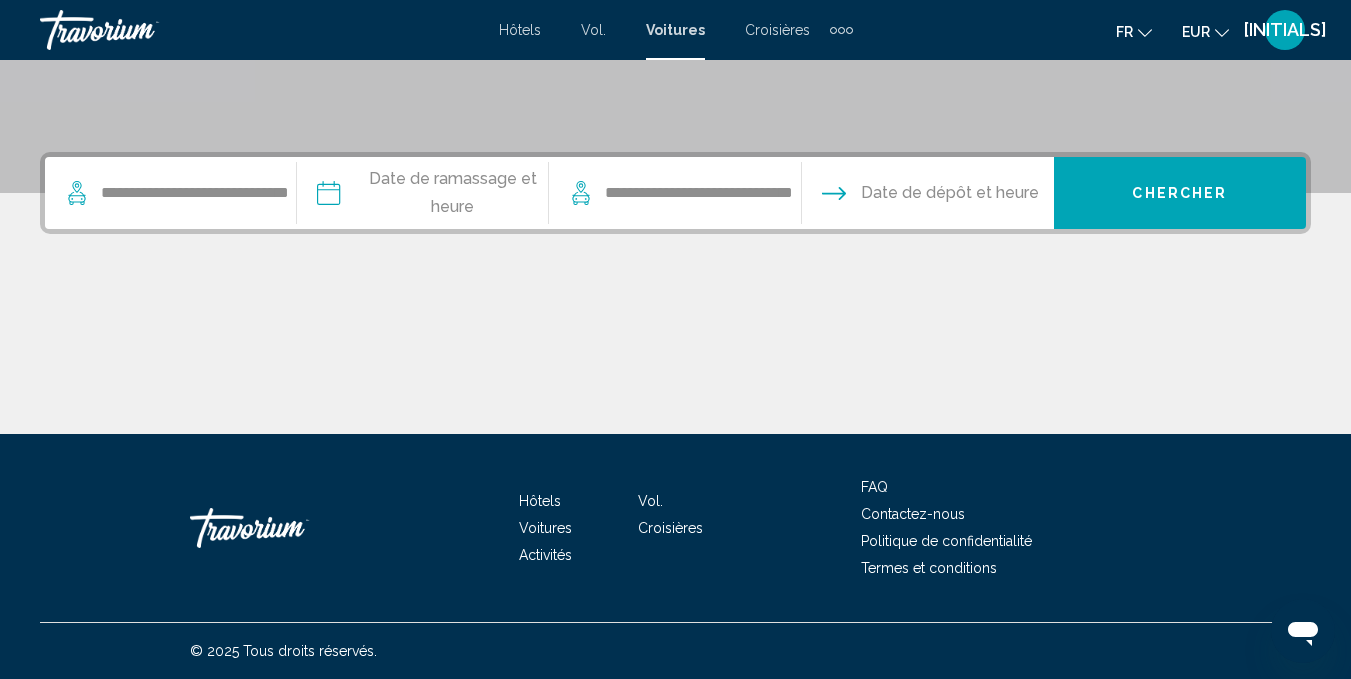 click at bounding box center (422, 196) 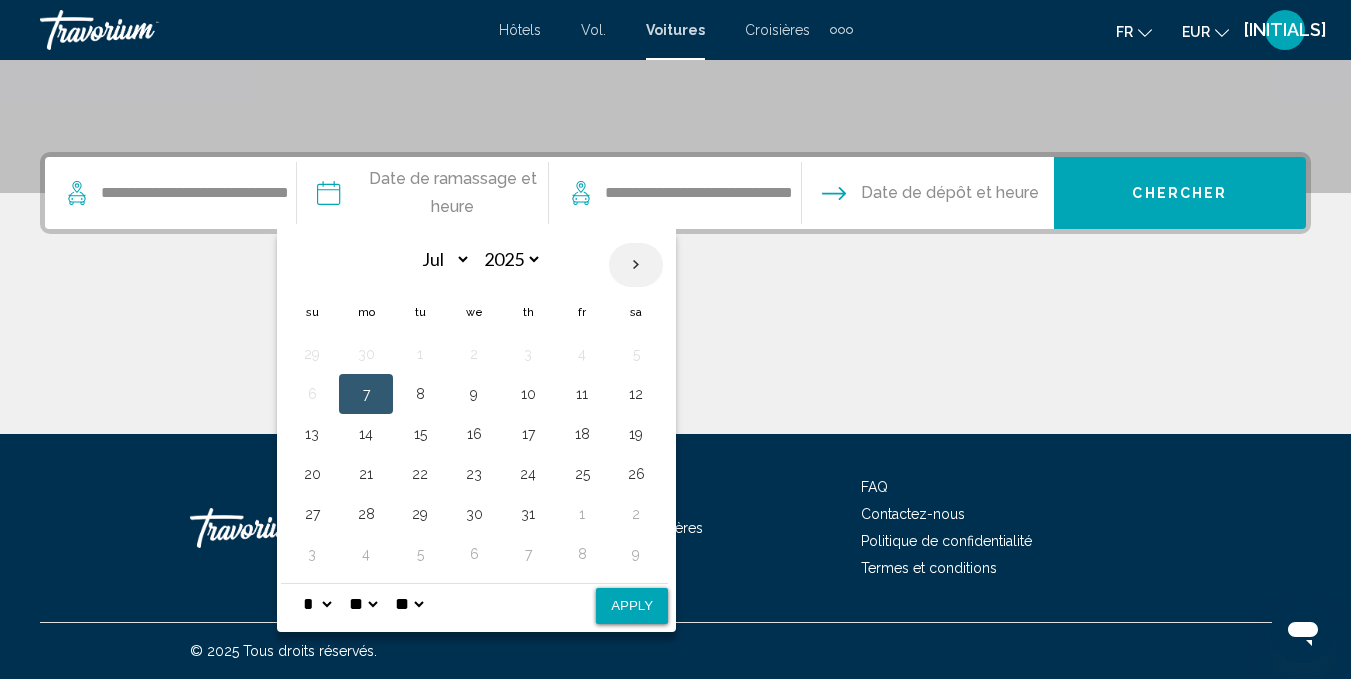 click at bounding box center [636, 265] 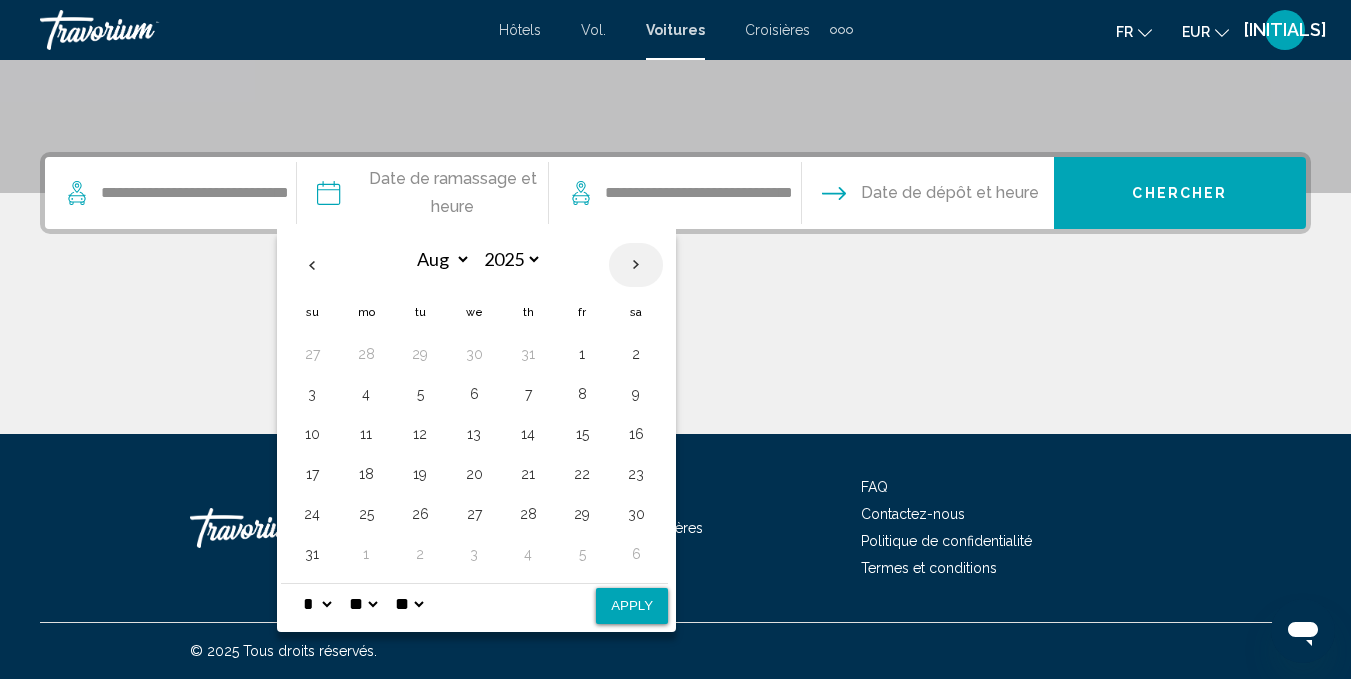 click at bounding box center (636, 265) 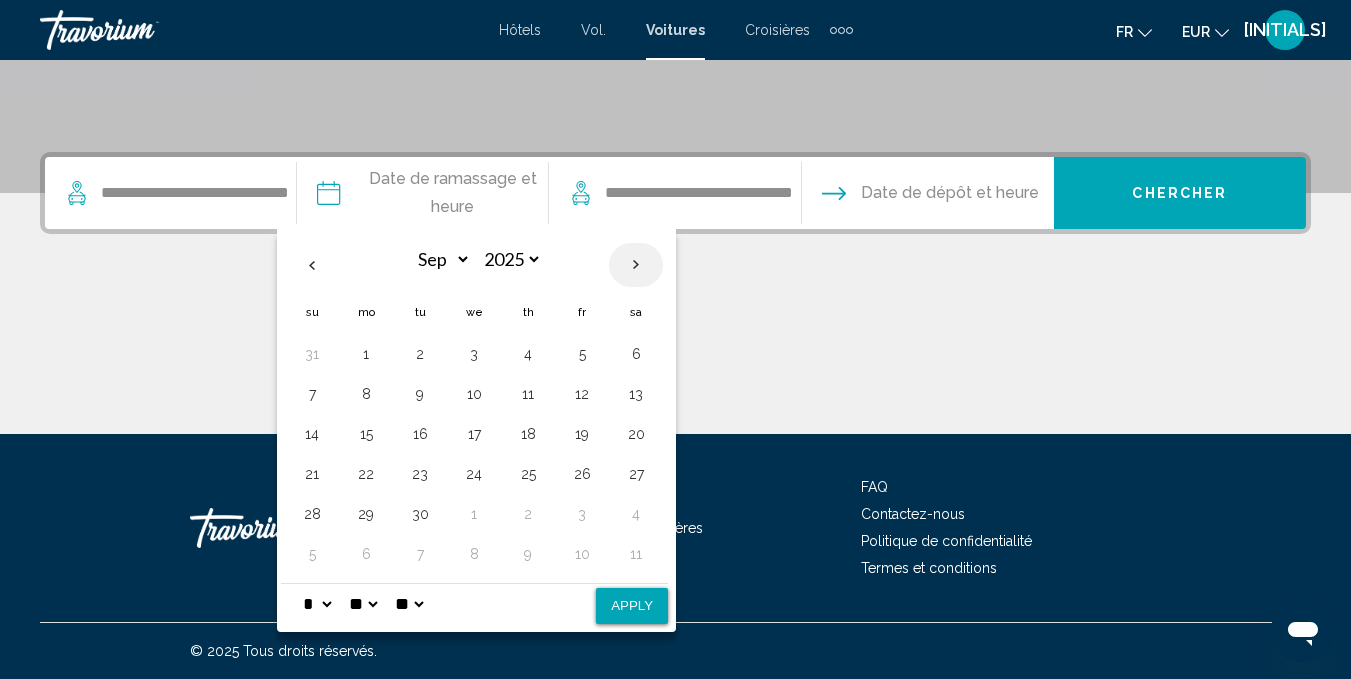 click at bounding box center (636, 265) 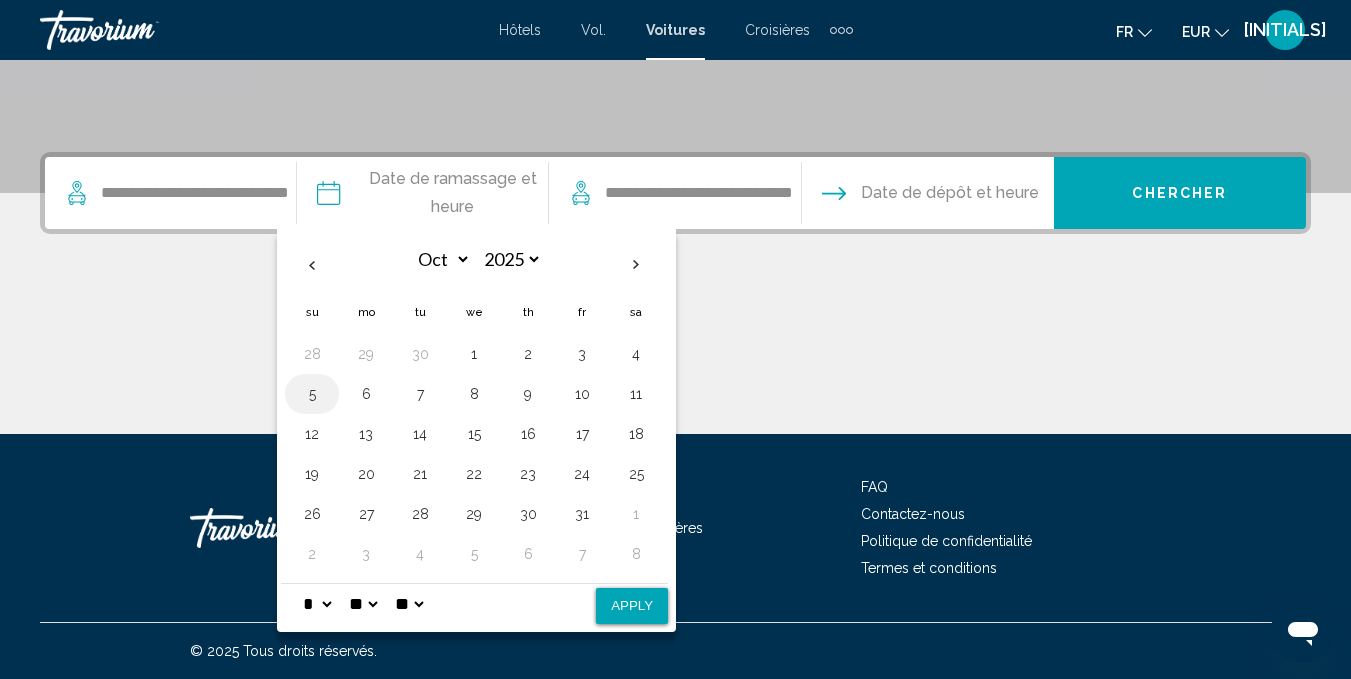 click on "5" at bounding box center (312, 394) 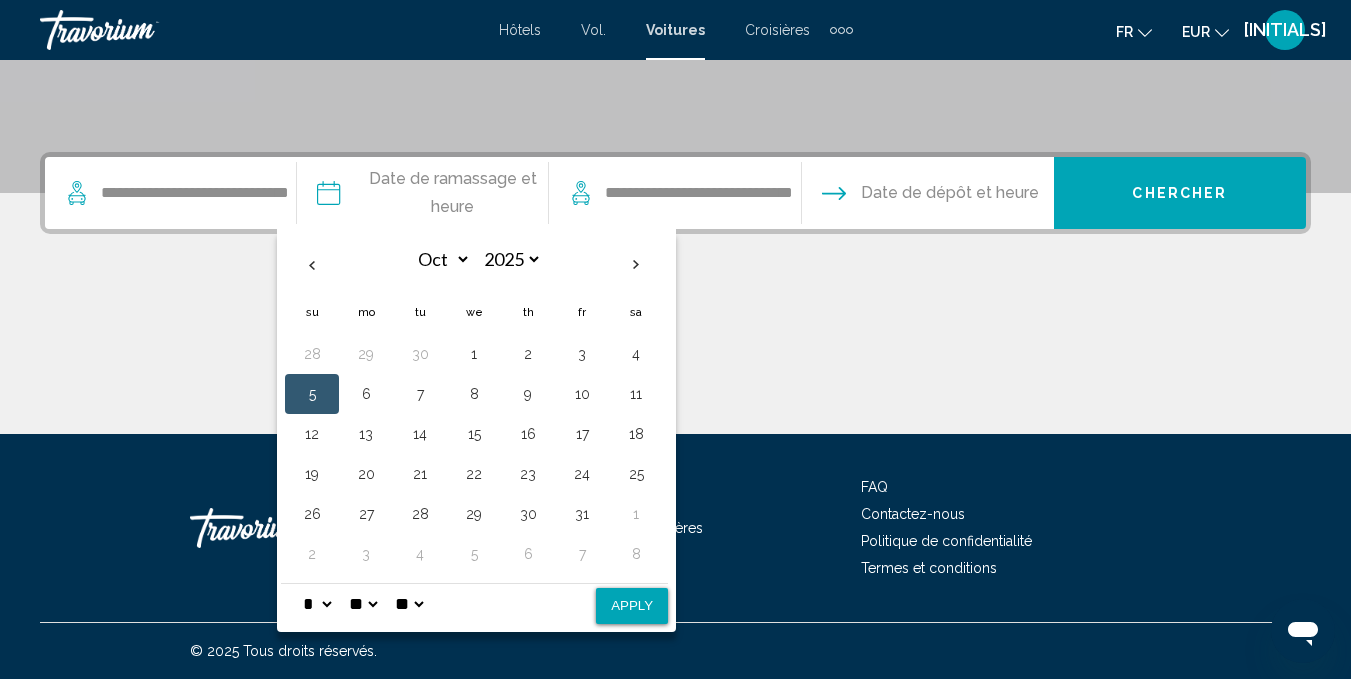 click on "* * * * * * * * * ** ** **" at bounding box center (317, 604) 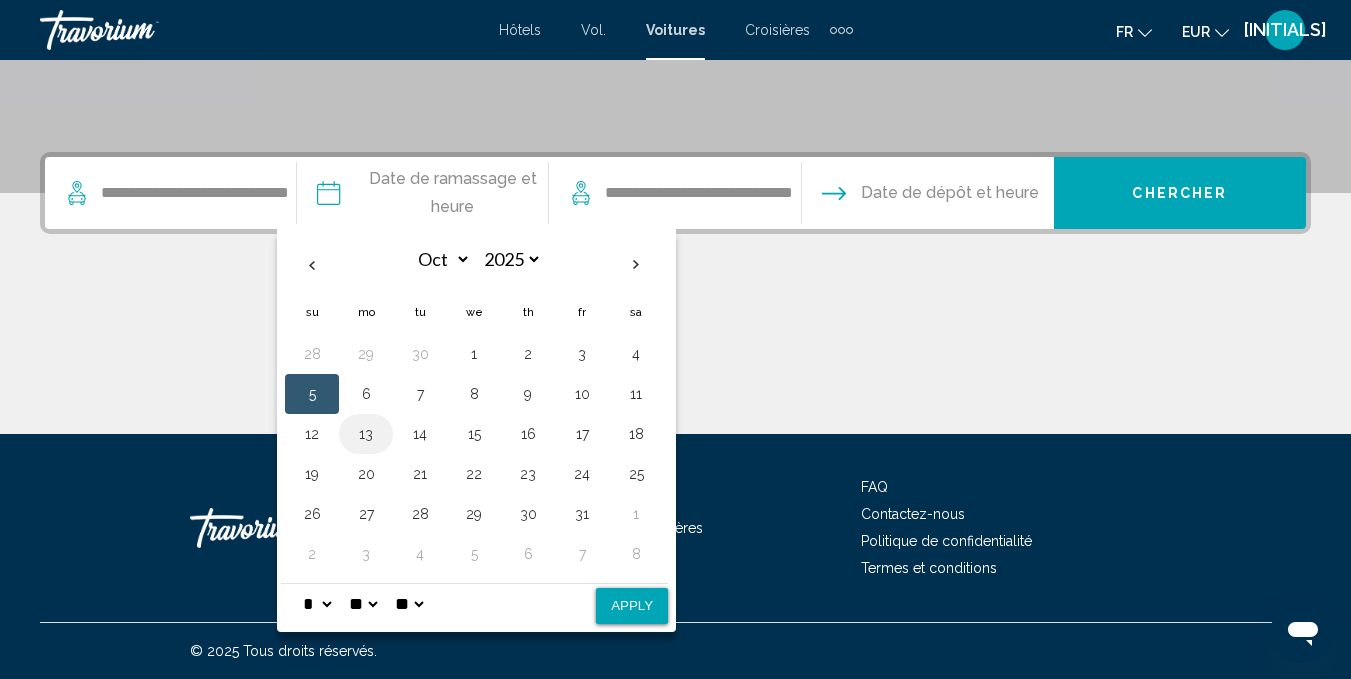 click on "* * * * * * * * * ** ** **" at bounding box center (317, 604) 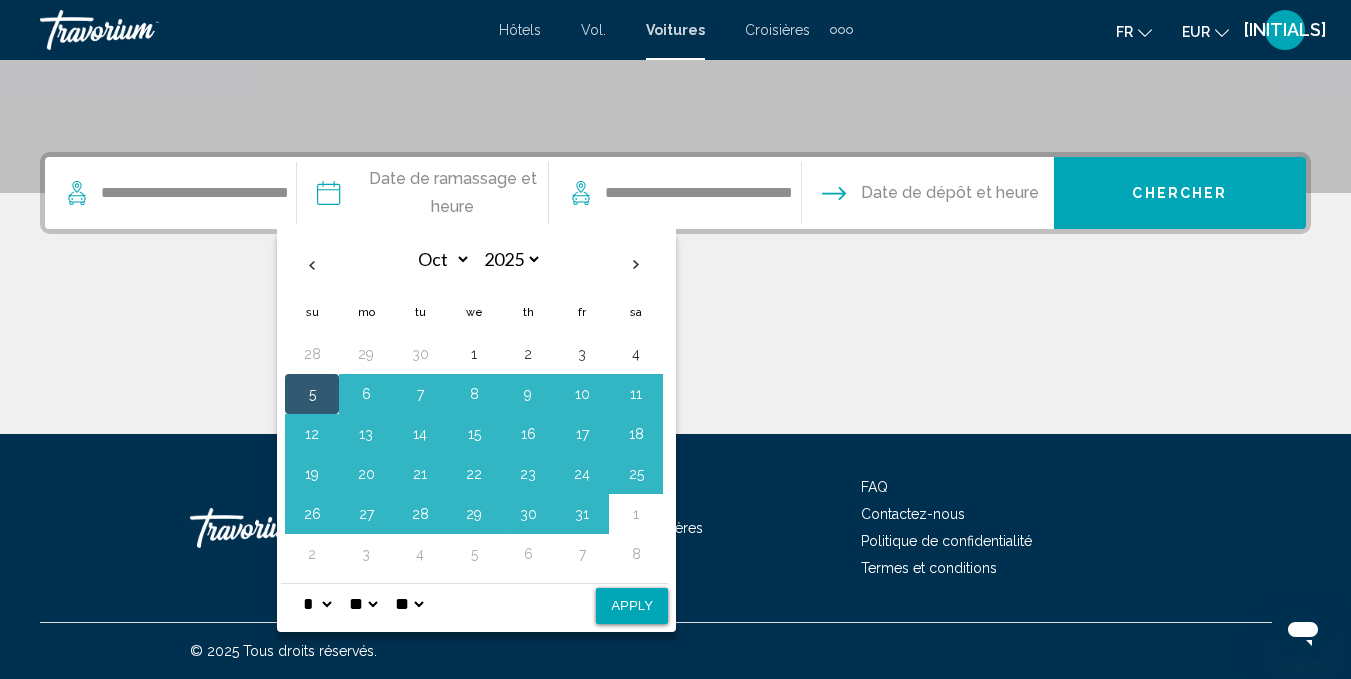 click on "** **" at bounding box center [409, 604] 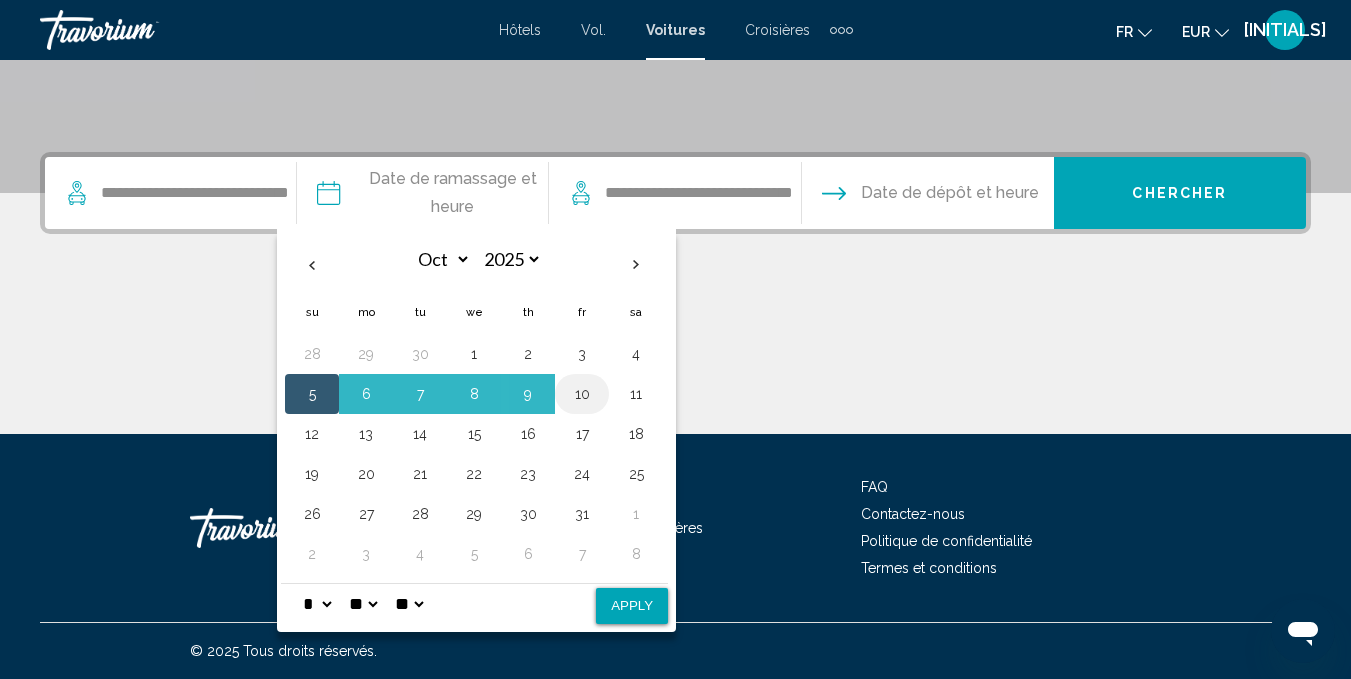 click on "10" at bounding box center [582, 394] 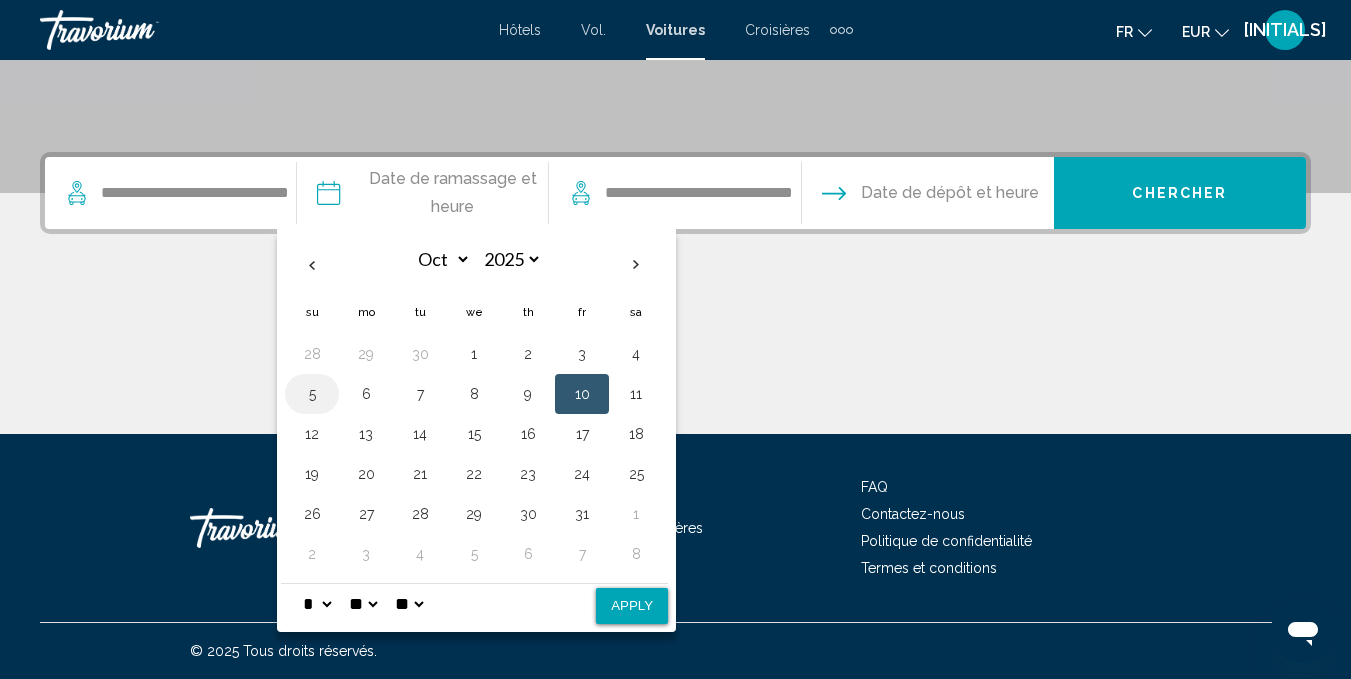 click on "5" at bounding box center (312, 394) 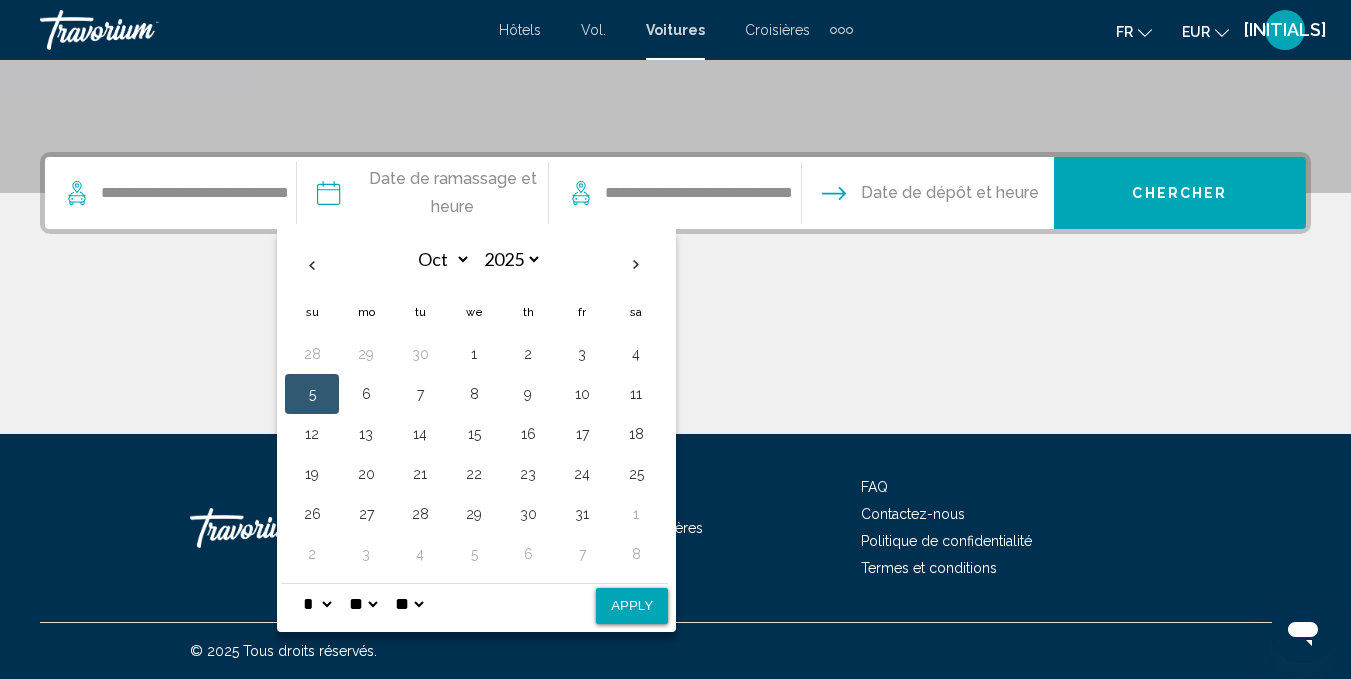 click on "Apply" at bounding box center [632, 606] 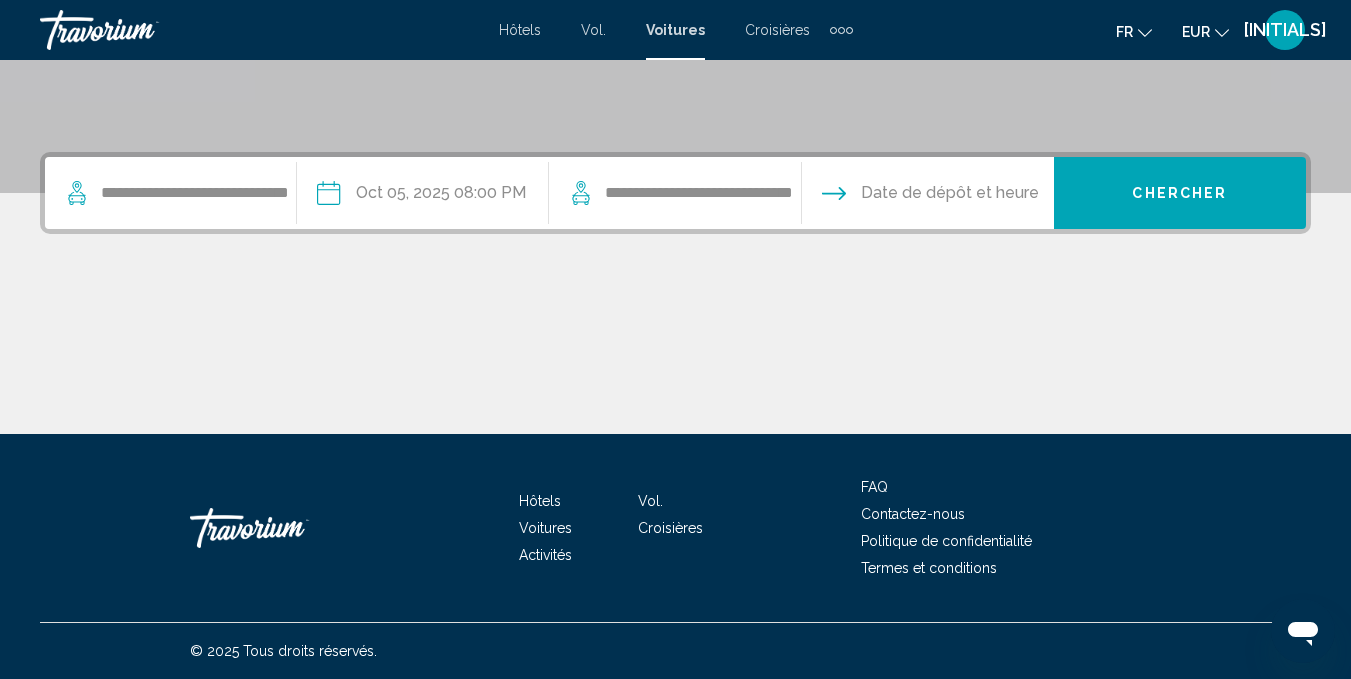 click at bounding box center (927, 196) 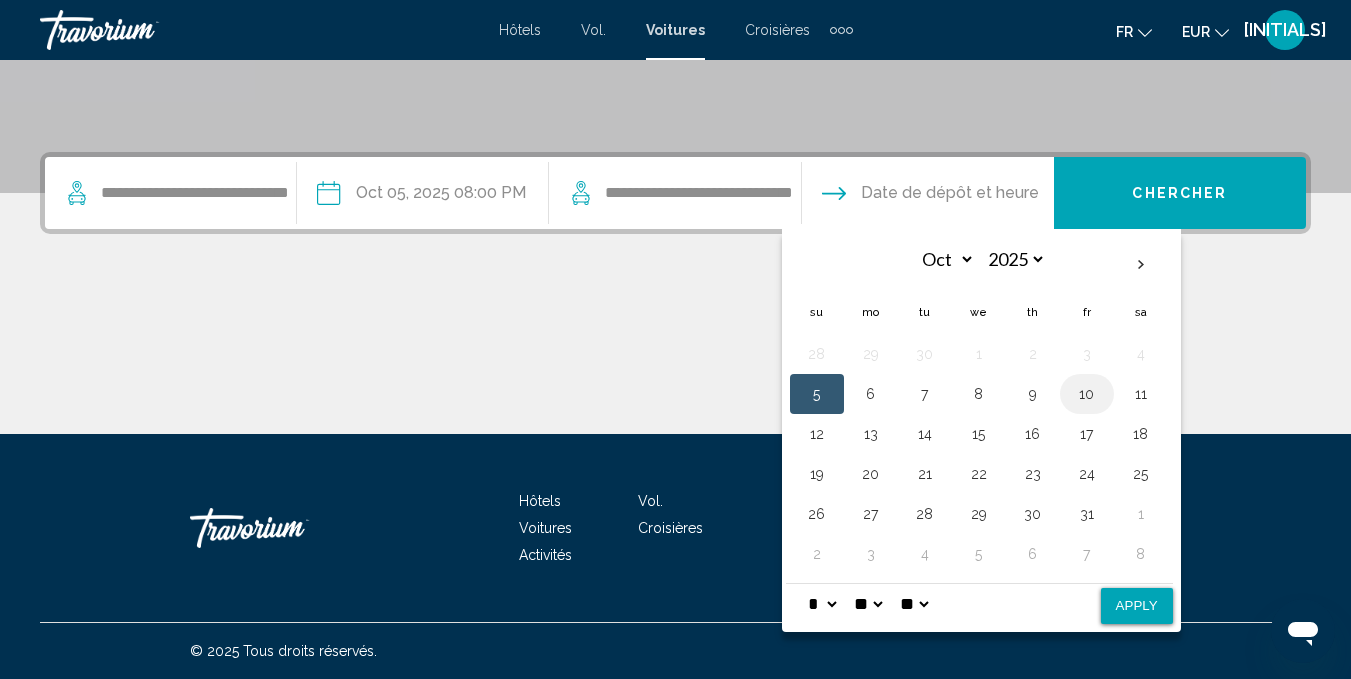 click on "10" at bounding box center [1087, 394] 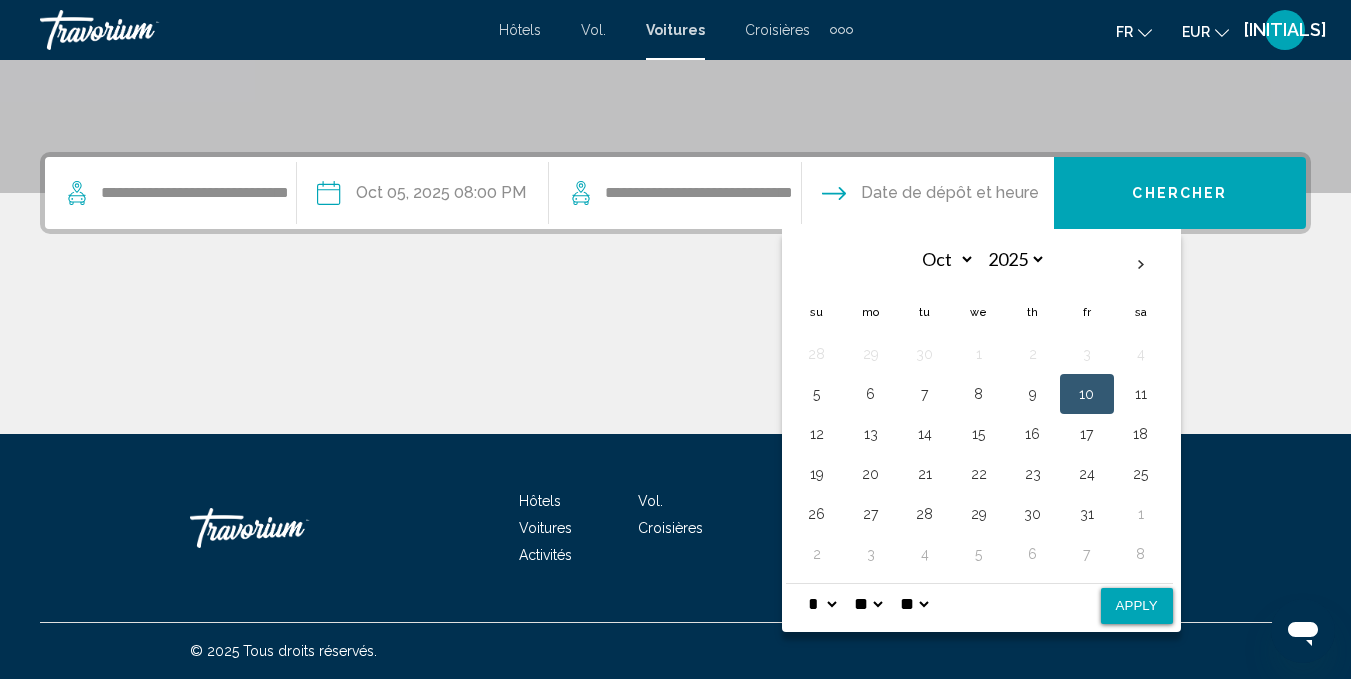 click on "* * * * * * * * * ** ** **" at bounding box center [822, 604] 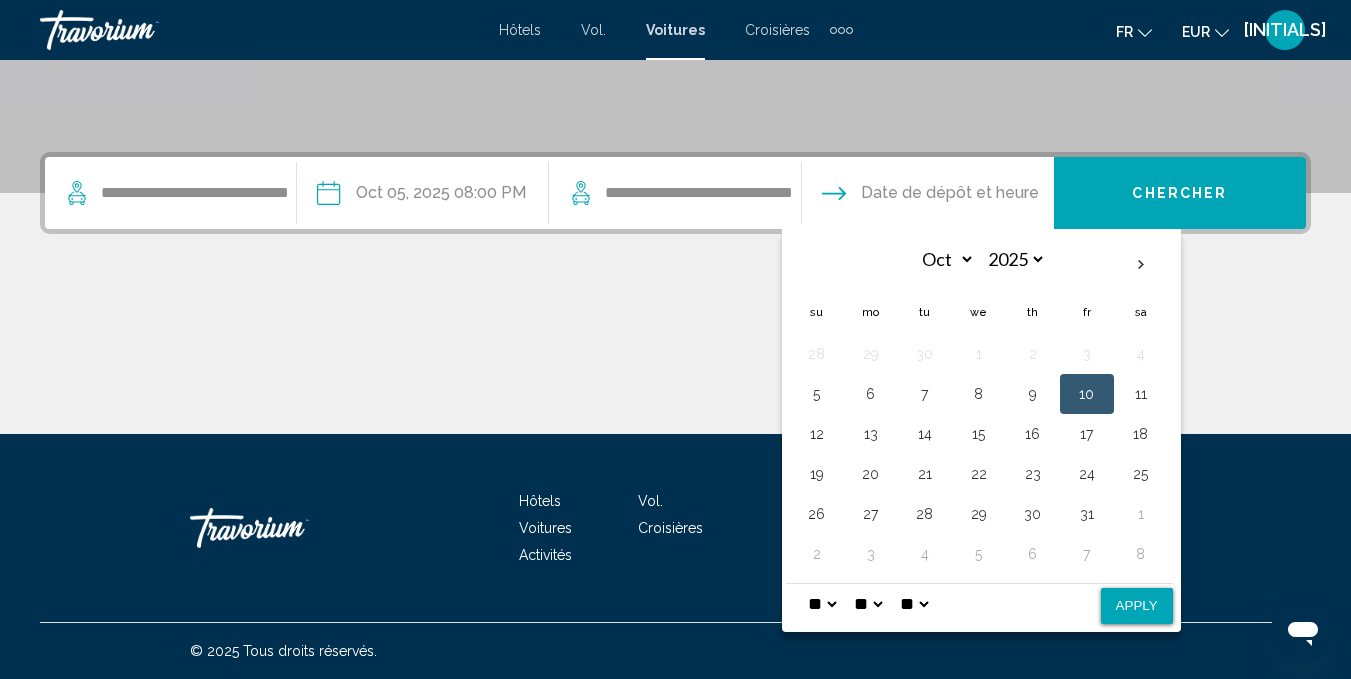 click on "* * * * * * * * * ** ** **" at bounding box center [822, 604] 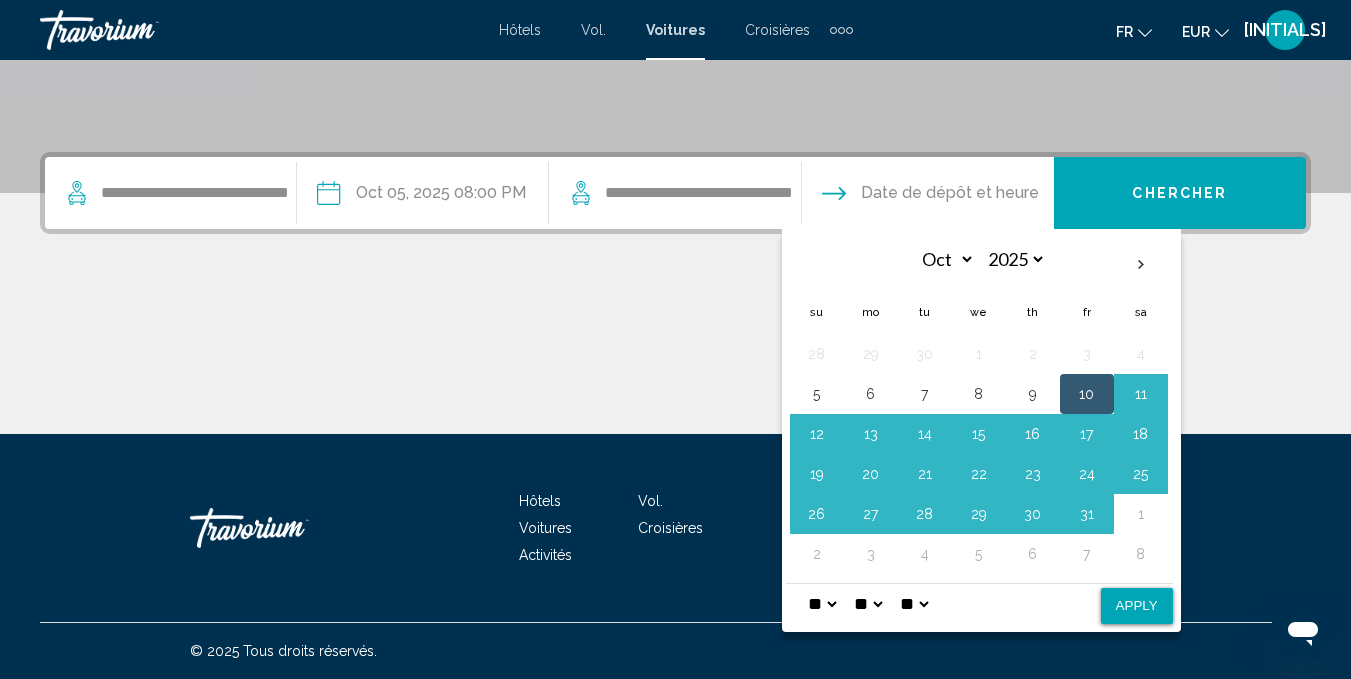 click on "**" at bounding box center [868, 604] 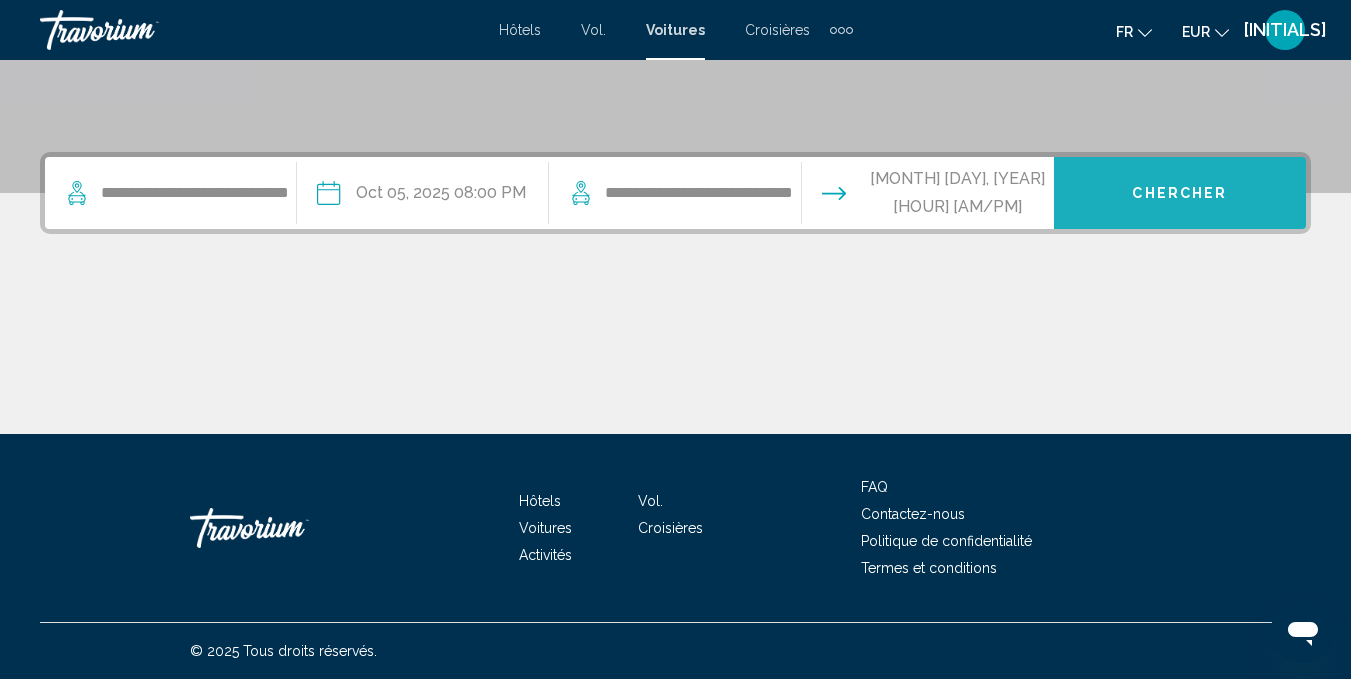 click on "Chercher" at bounding box center (1180, 193) 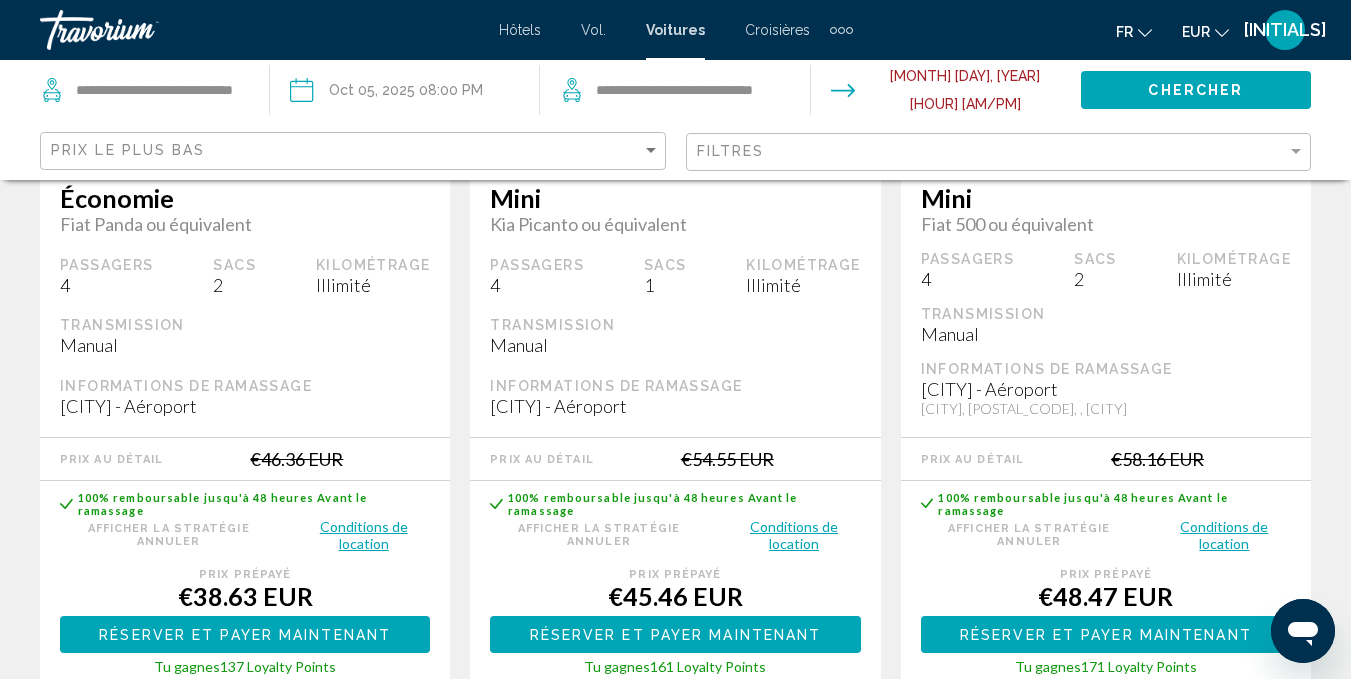 scroll, scrollTop: 0, scrollLeft: 0, axis: both 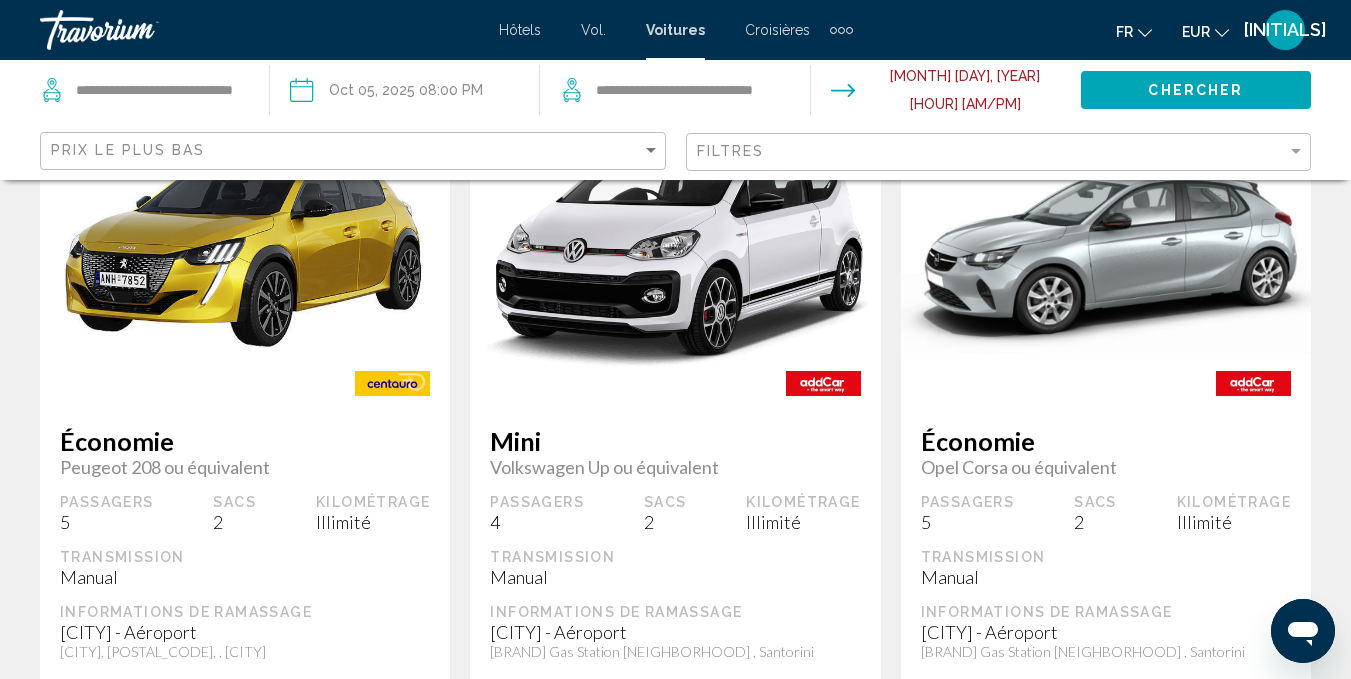click at bounding box center (945, 93) 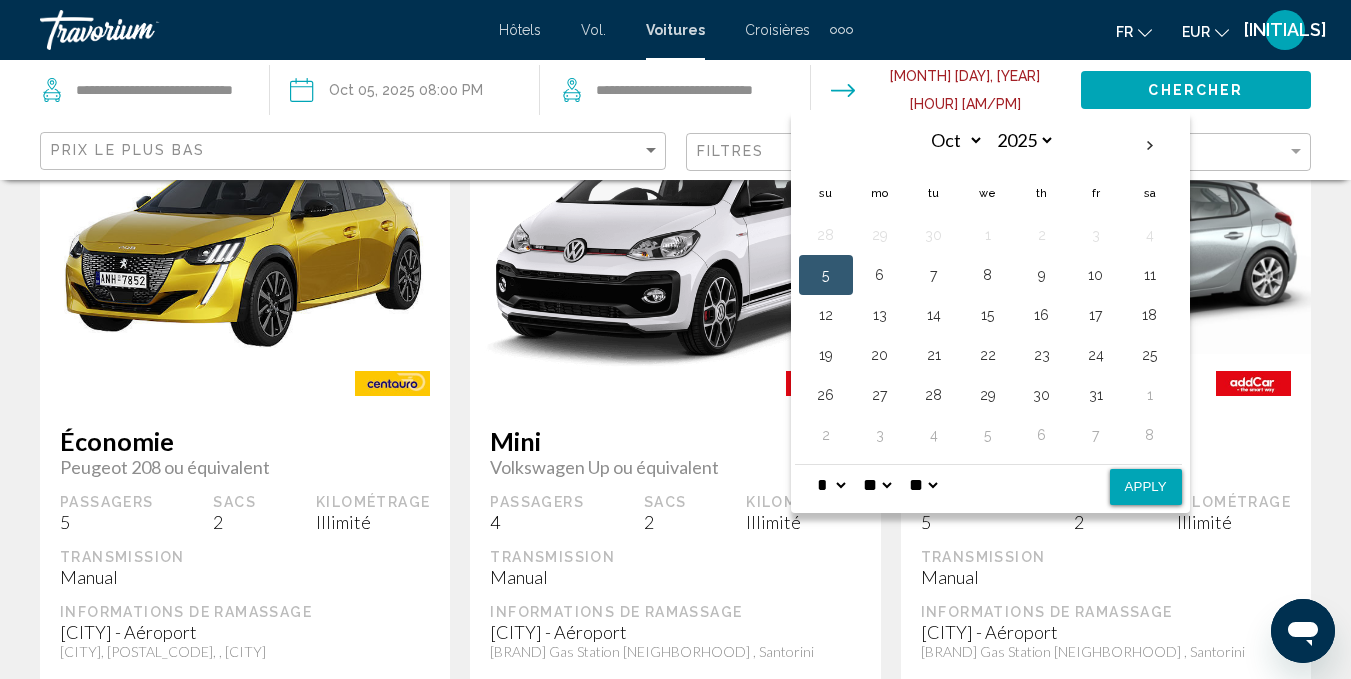 click on "Apply" at bounding box center [1146, 487] 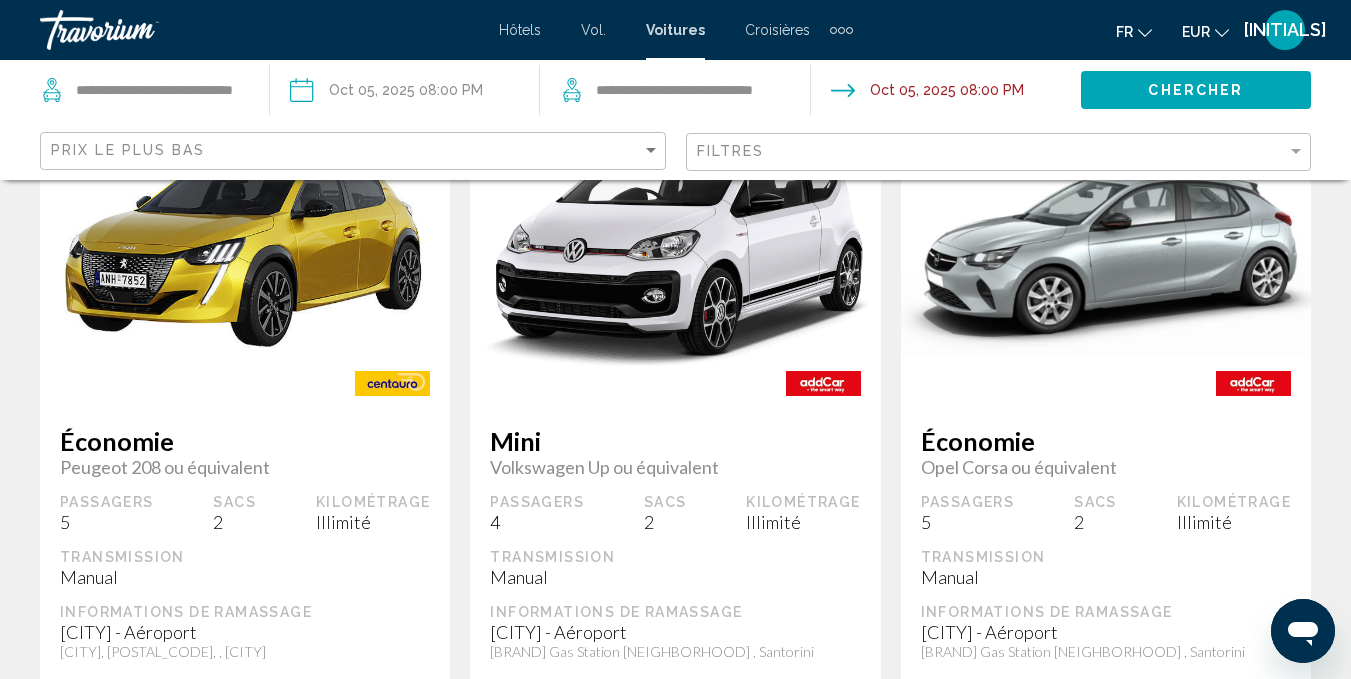 click on "**********" at bounding box center [945, 93] 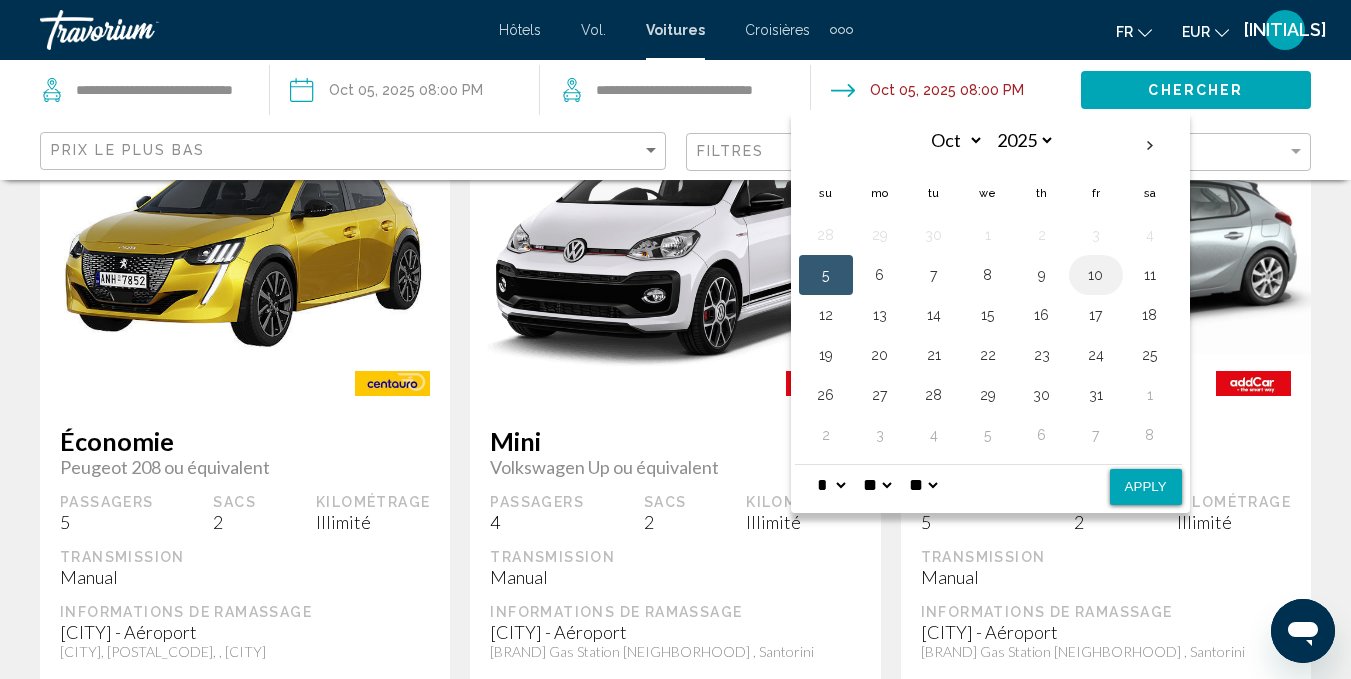 click on "10" at bounding box center [1096, 275] 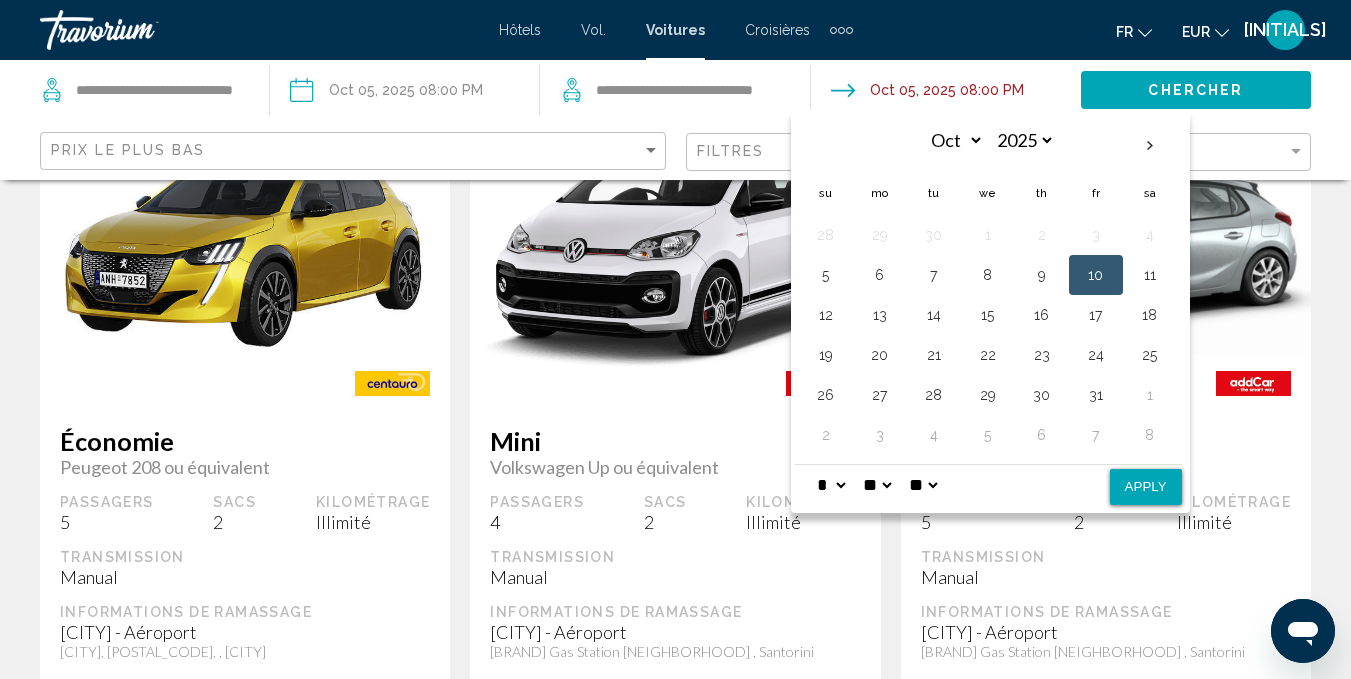 click on "* * * * * * * * * ** ** **" at bounding box center (831, 485) 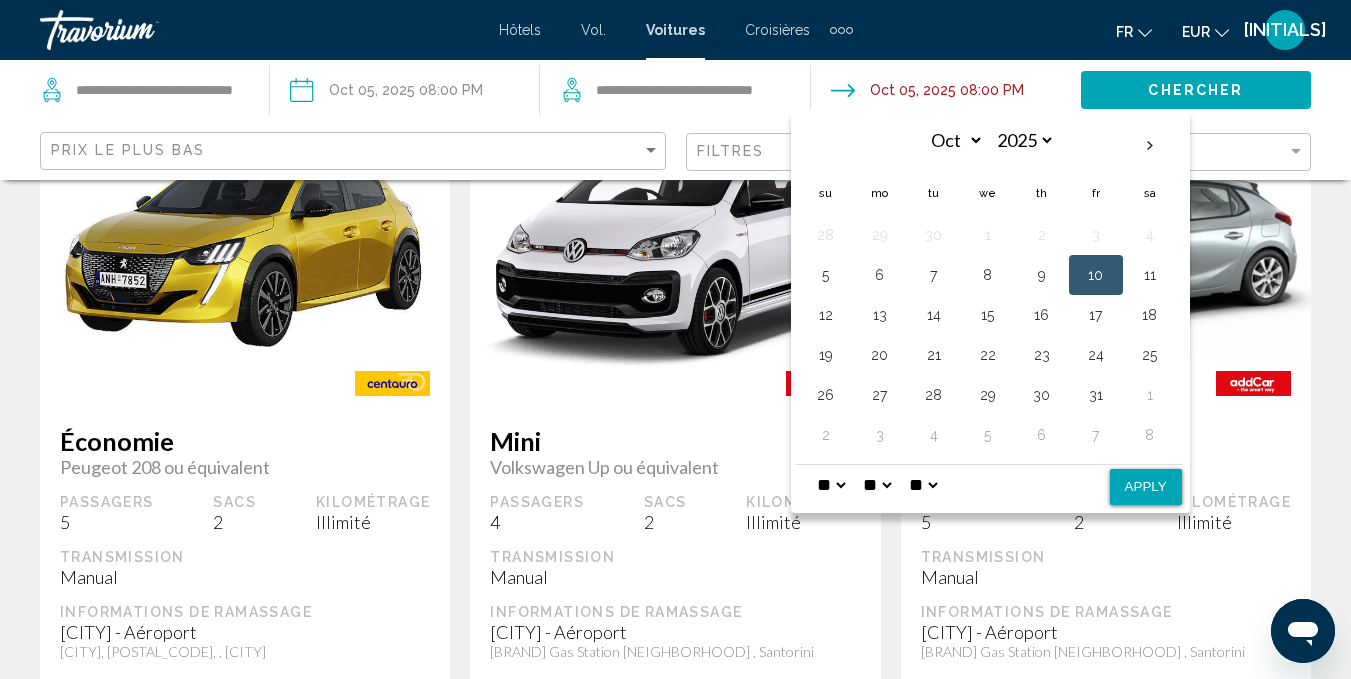 click on "* * * * * * * * * ** ** **" at bounding box center [831, 485] 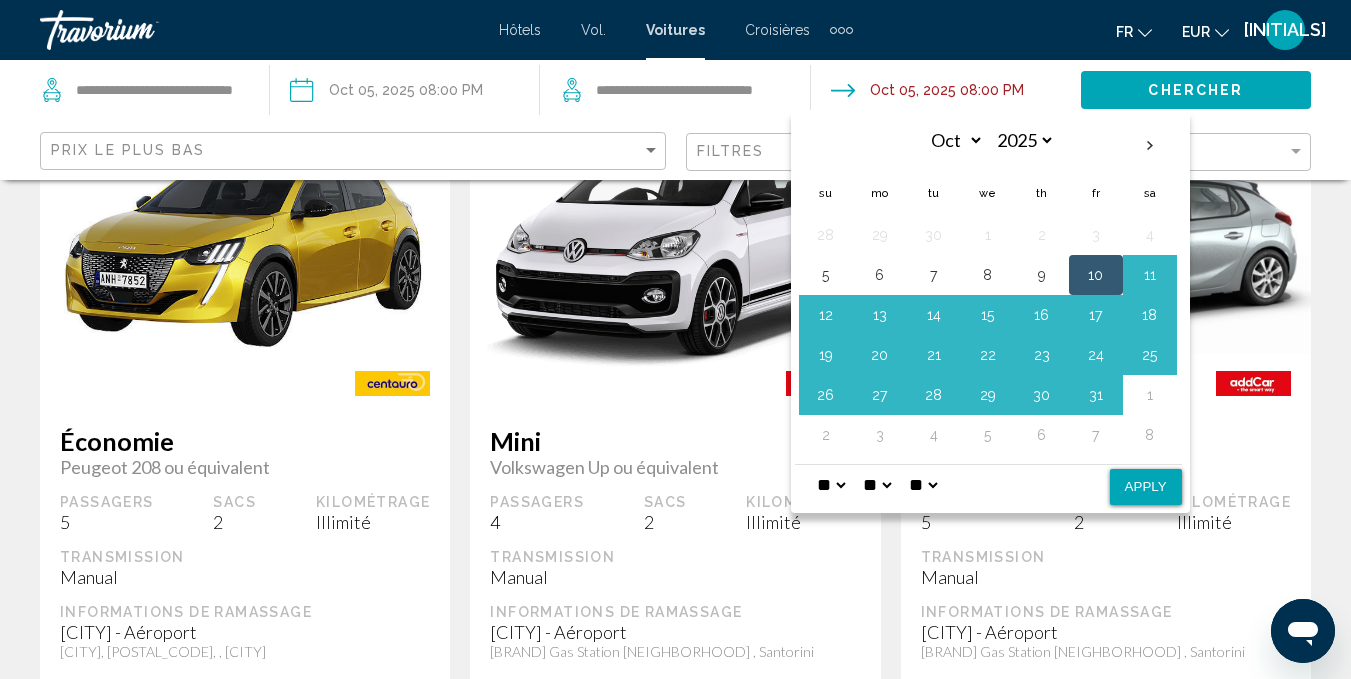 click on "** **" at bounding box center [923, 485] 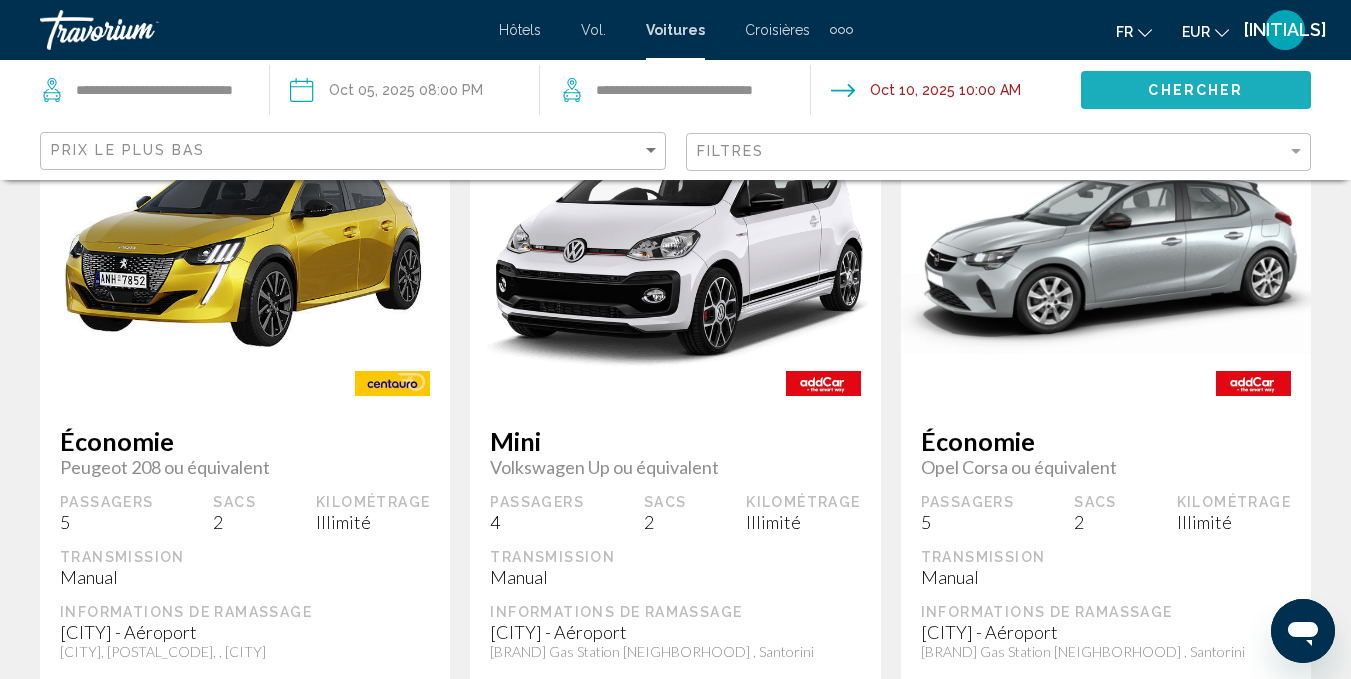 click on "Chercher" at bounding box center (1195, 91) 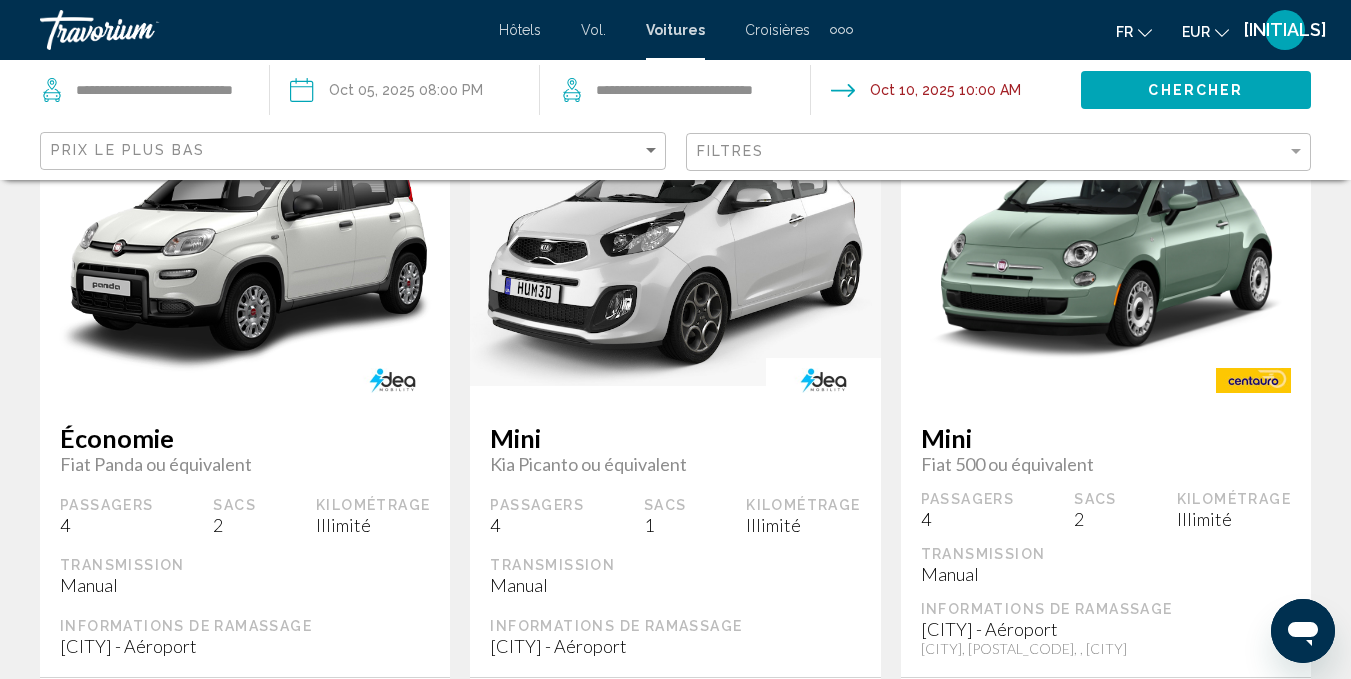 scroll, scrollTop: 174, scrollLeft: 0, axis: vertical 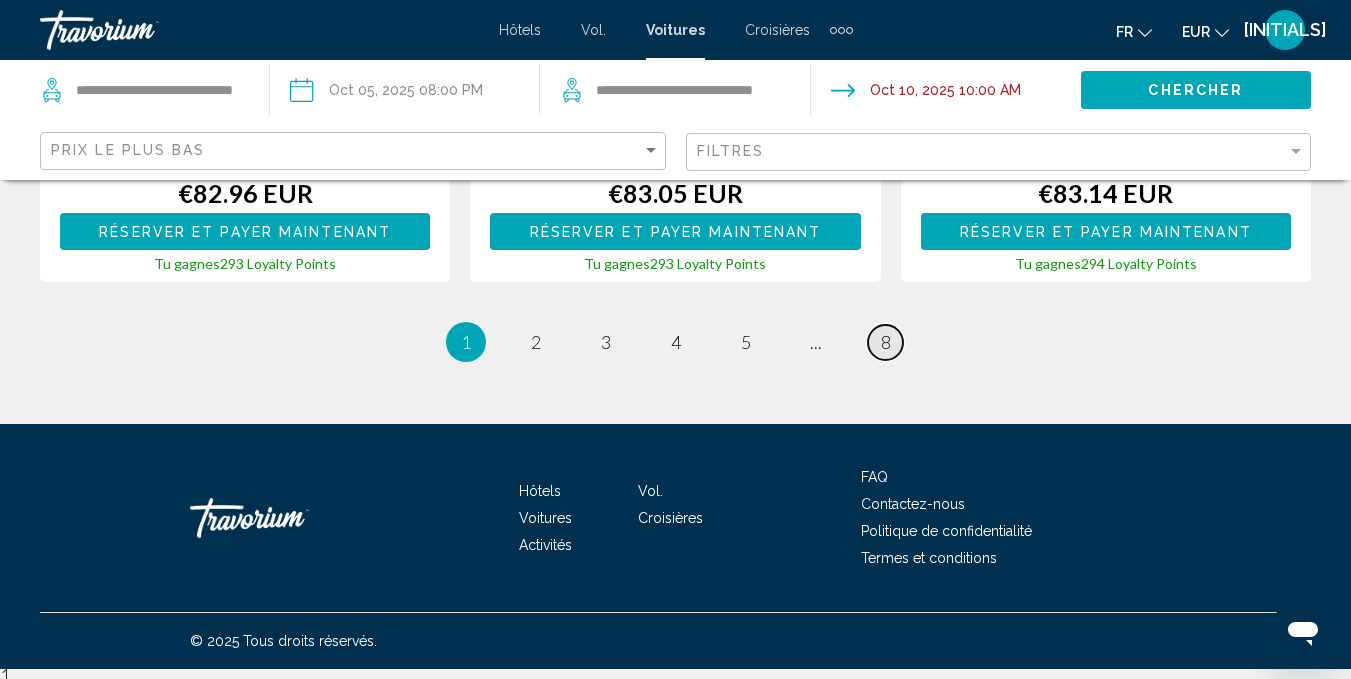 click on "page  8" at bounding box center [535, 342] 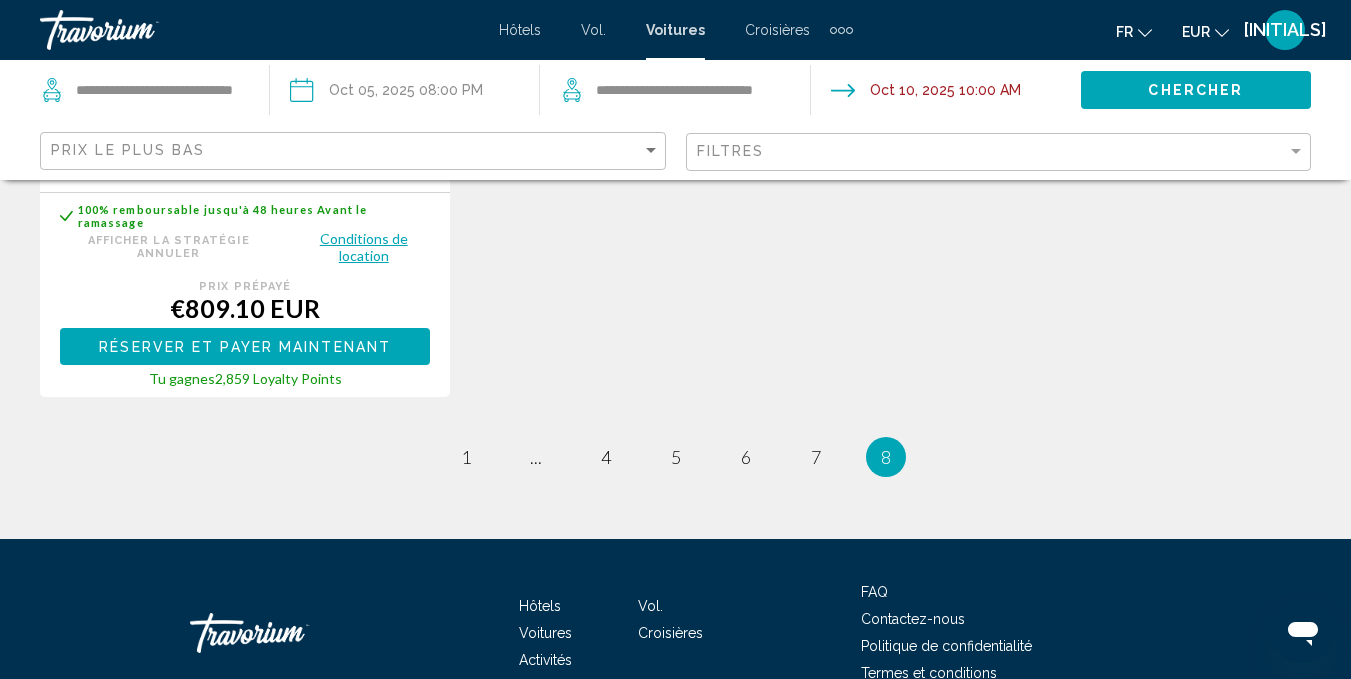 scroll, scrollTop: 0, scrollLeft: 0, axis: both 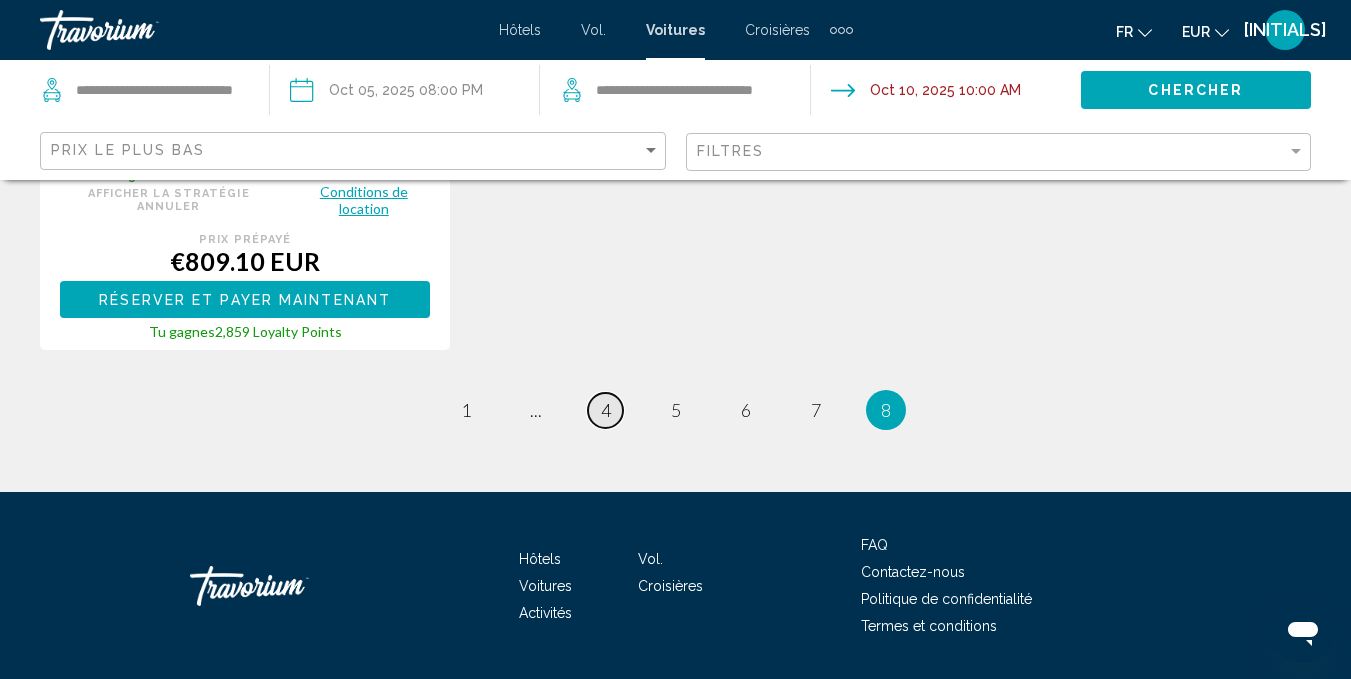 click on "4" at bounding box center (466, 410) 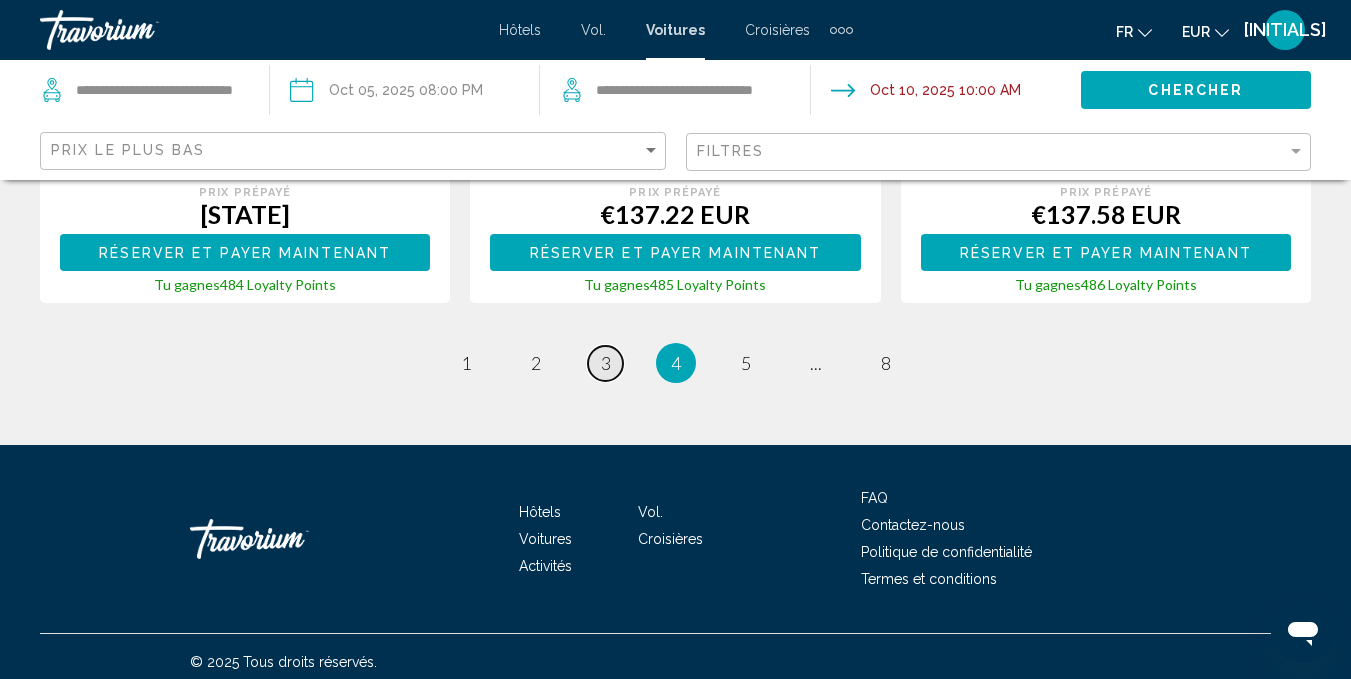 scroll, scrollTop: 0, scrollLeft: 0, axis: both 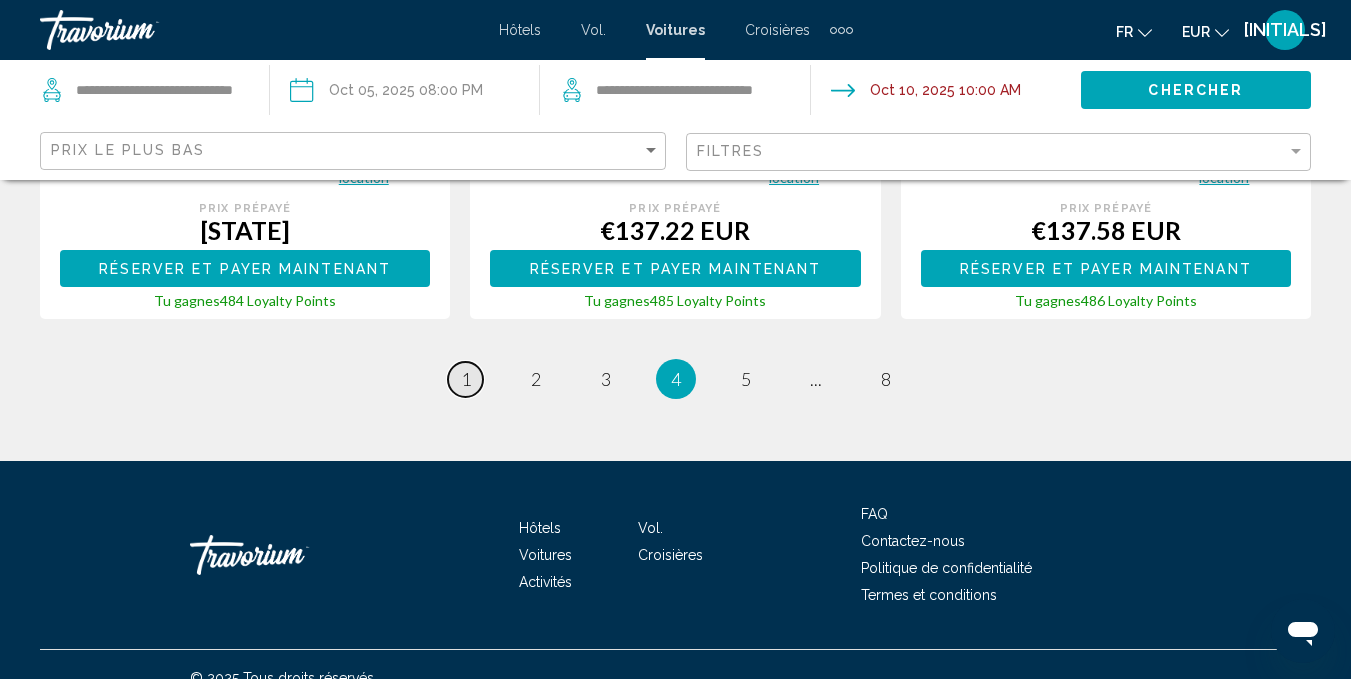 click on "page  1" at bounding box center (465, 379) 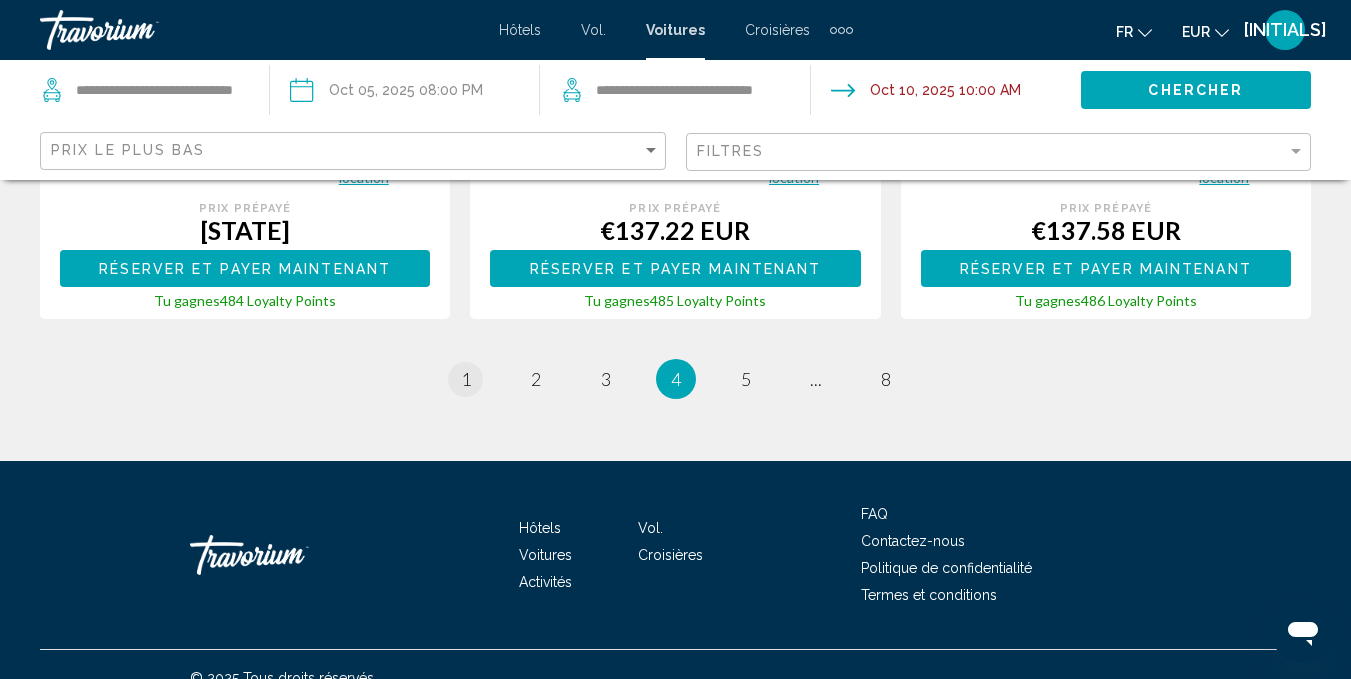 scroll, scrollTop: 0, scrollLeft: 0, axis: both 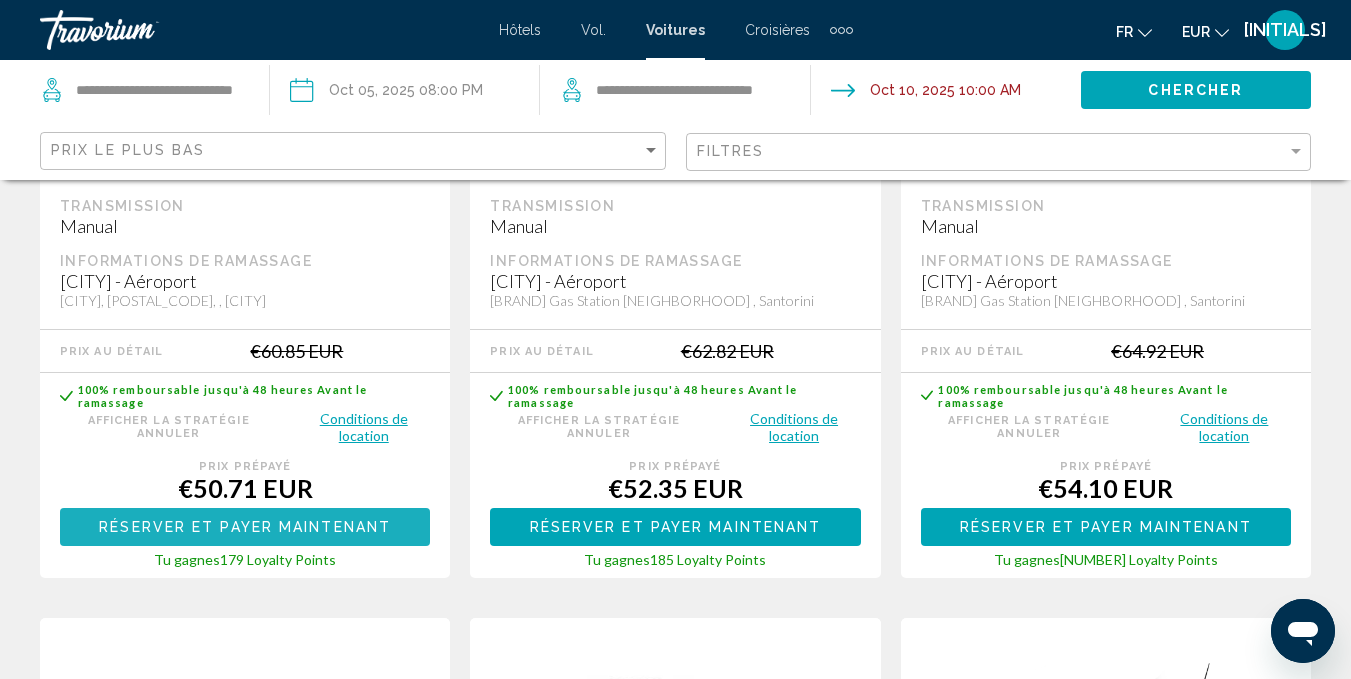 click on "Réserver et payer maintenant" at bounding box center (245, 528) 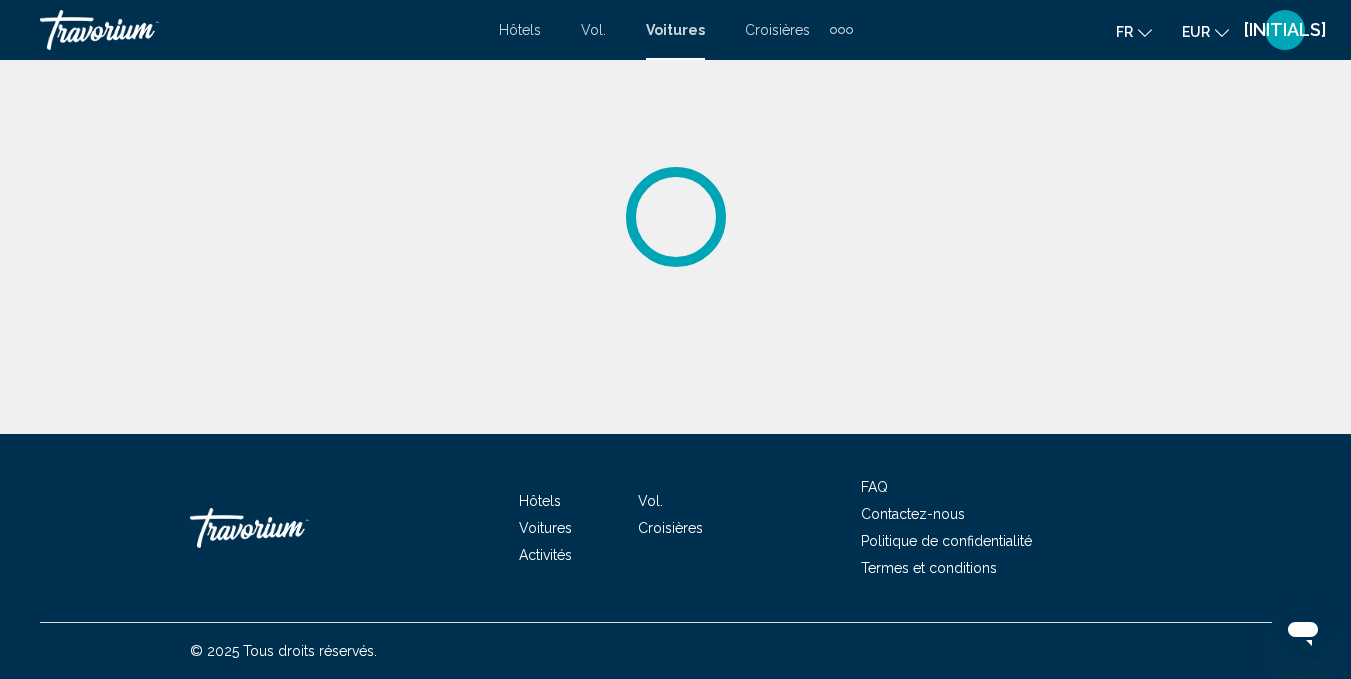 scroll, scrollTop: 0, scrollLeft: 0, axis: both 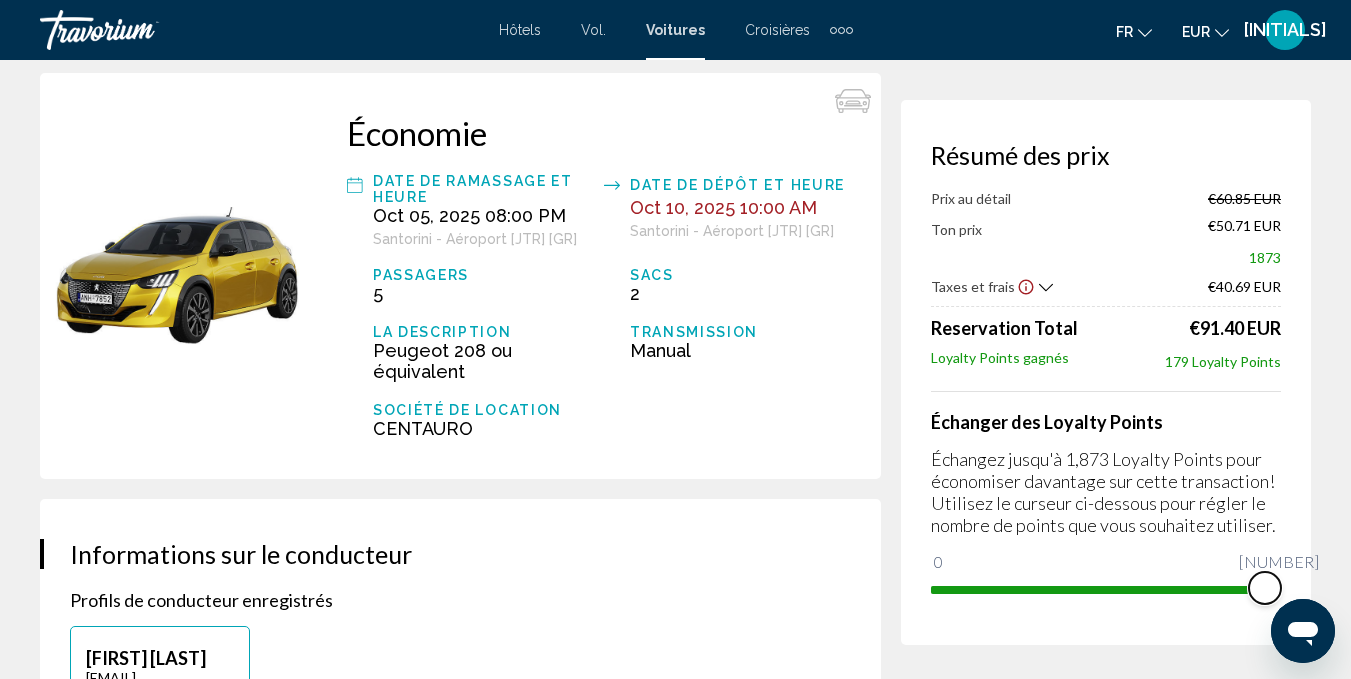 drag, startPoint x: 947, startPoint y: 566, endPoint x: 1344, endPoint y: 552, distance: 397.24677 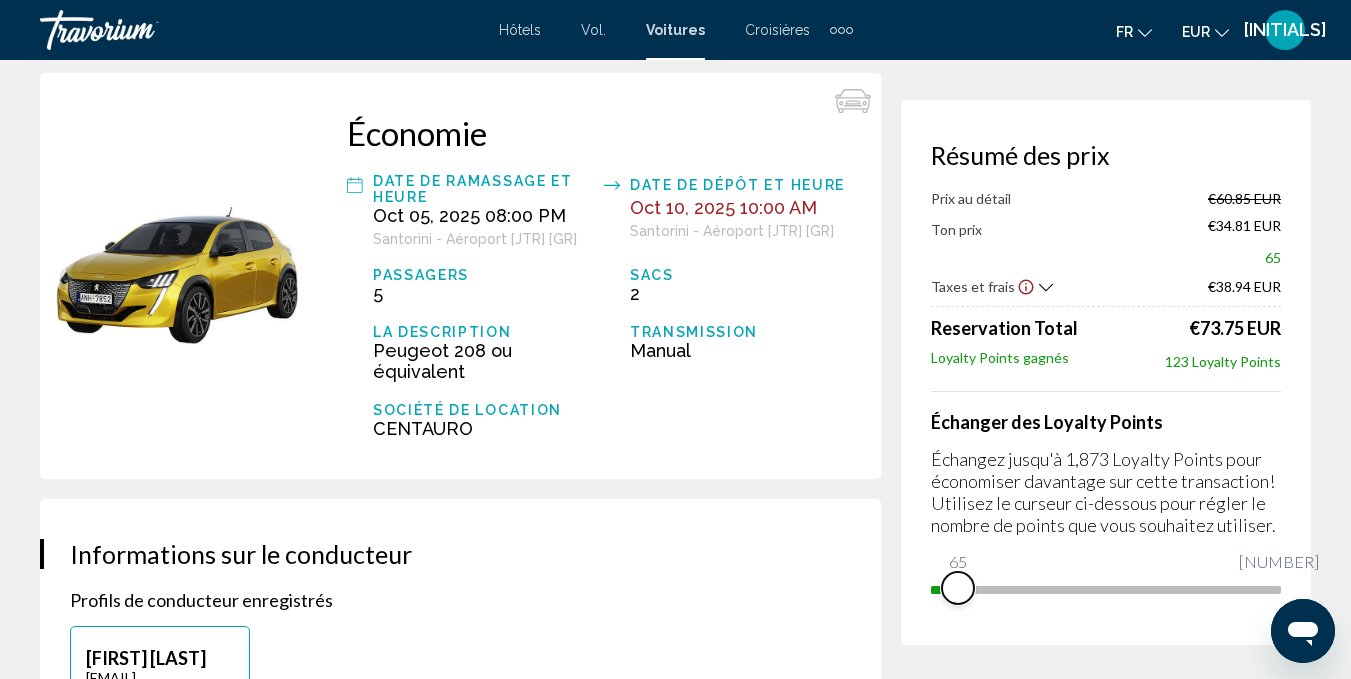 drag, startPoint x: 1259, startPoint y: 593, endPoint x: 922, endPoint y: 566, distance: 338.07986 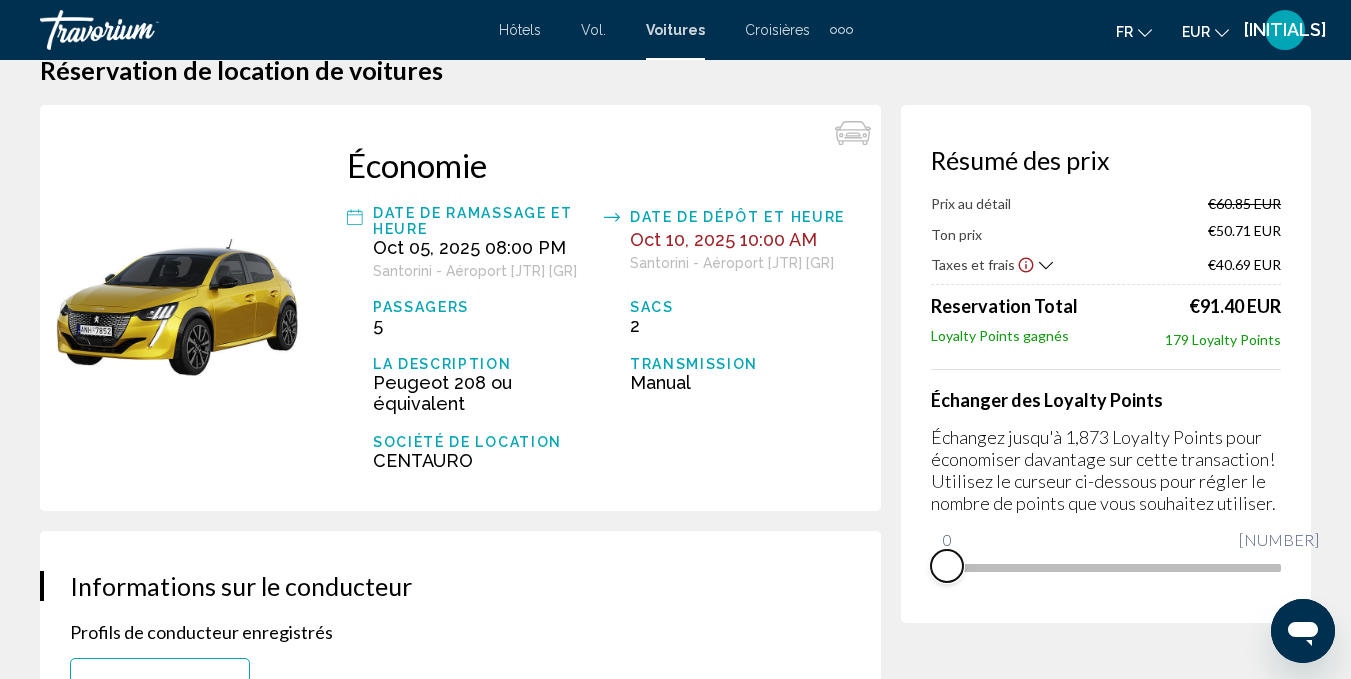 scroll, scrollTop: 0, scrollLeft: 0, axis: both 